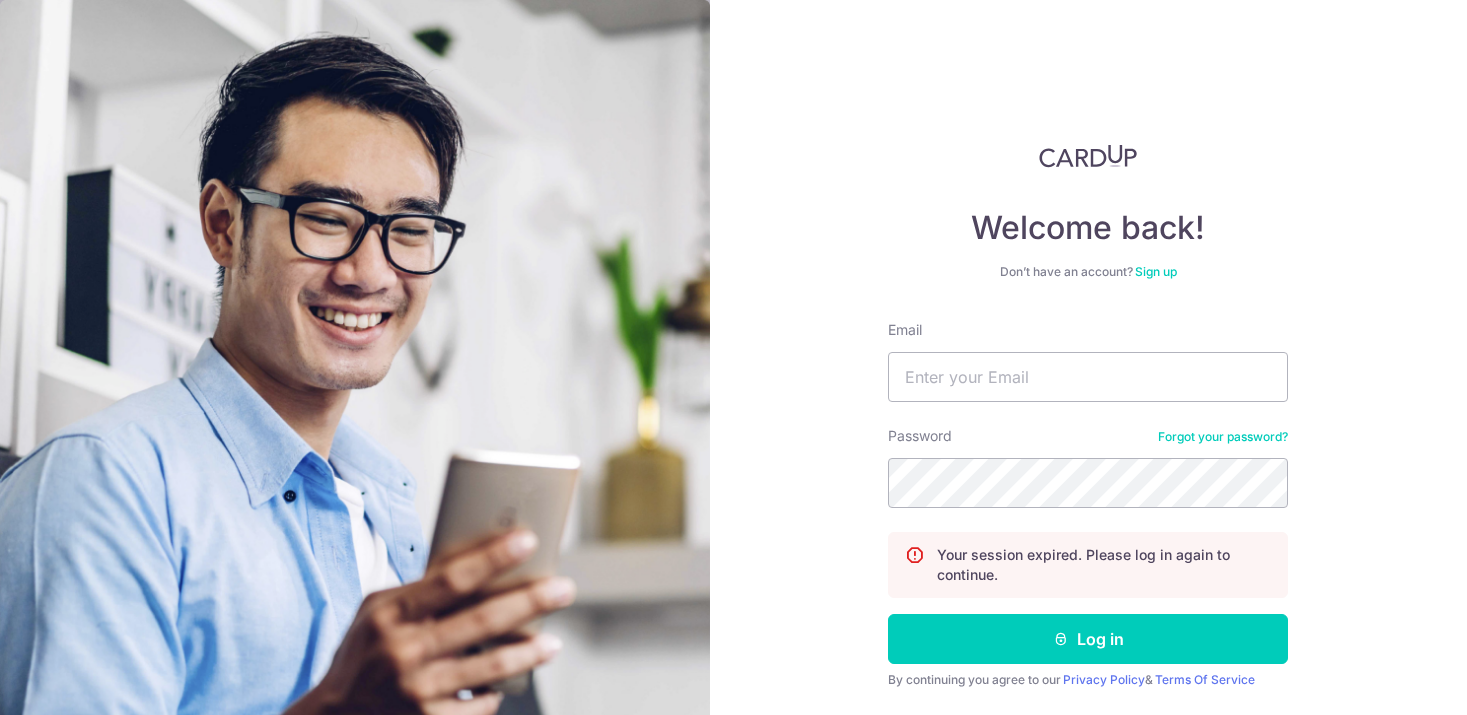 scroll, scrollTop: 0, scrollLeft: 0, axis: both 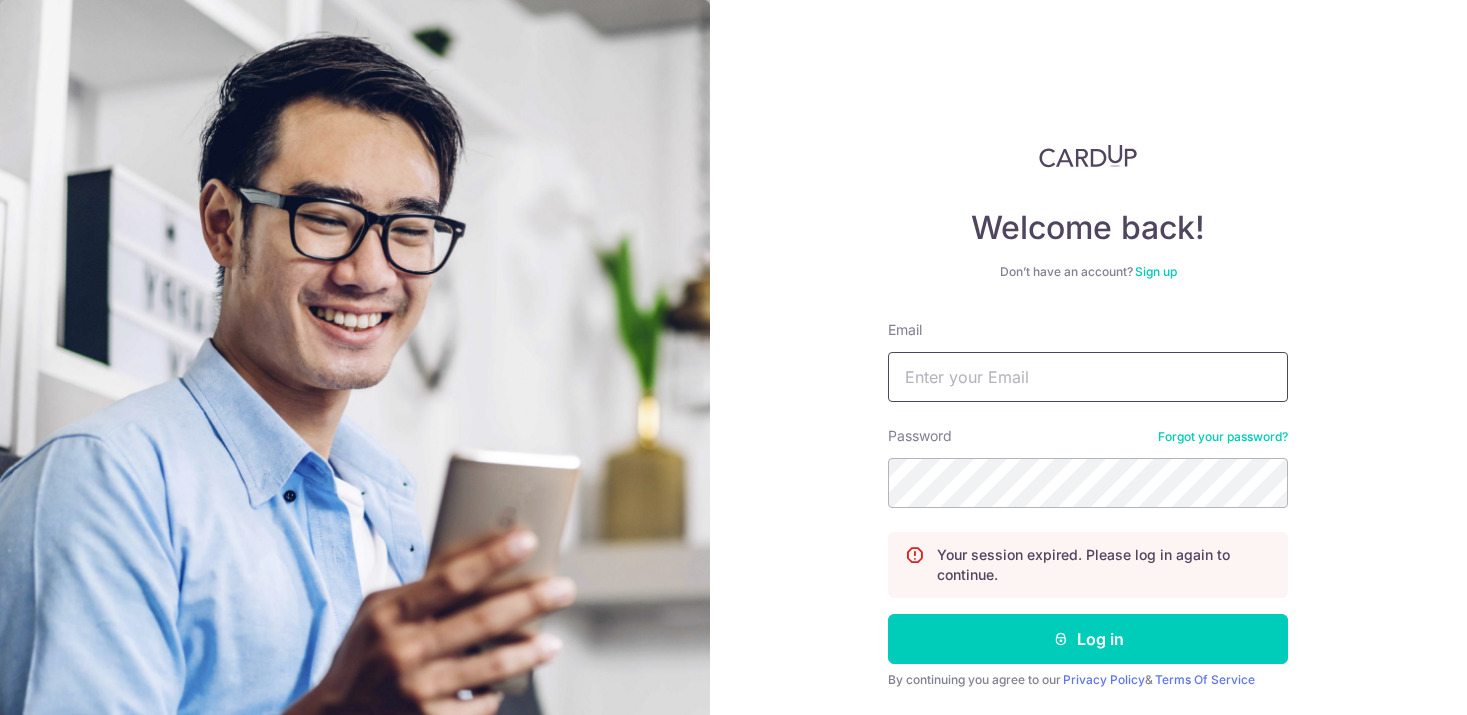 click on "Email" at bounding box center (1088, 377) 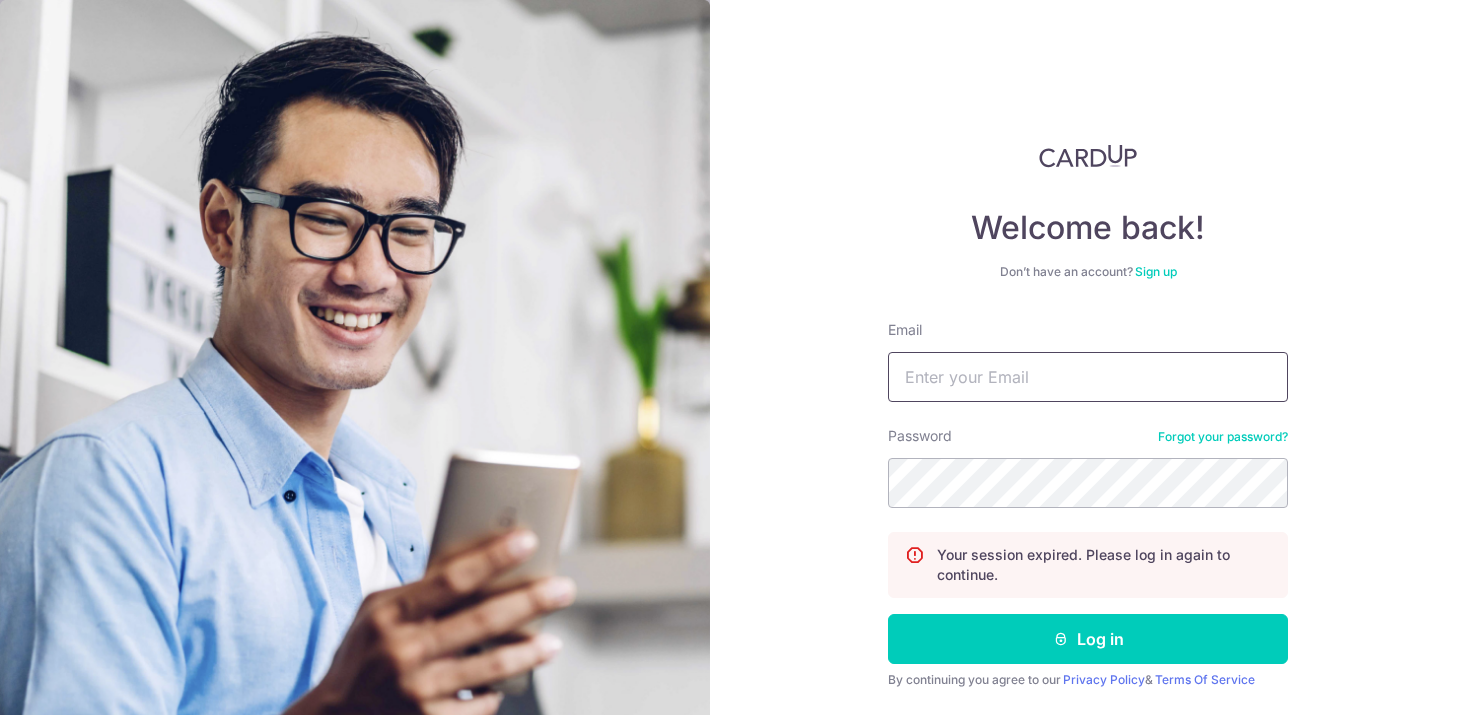 scroll, scrollTop: 61, scrollLeft: 0, axis: vertical 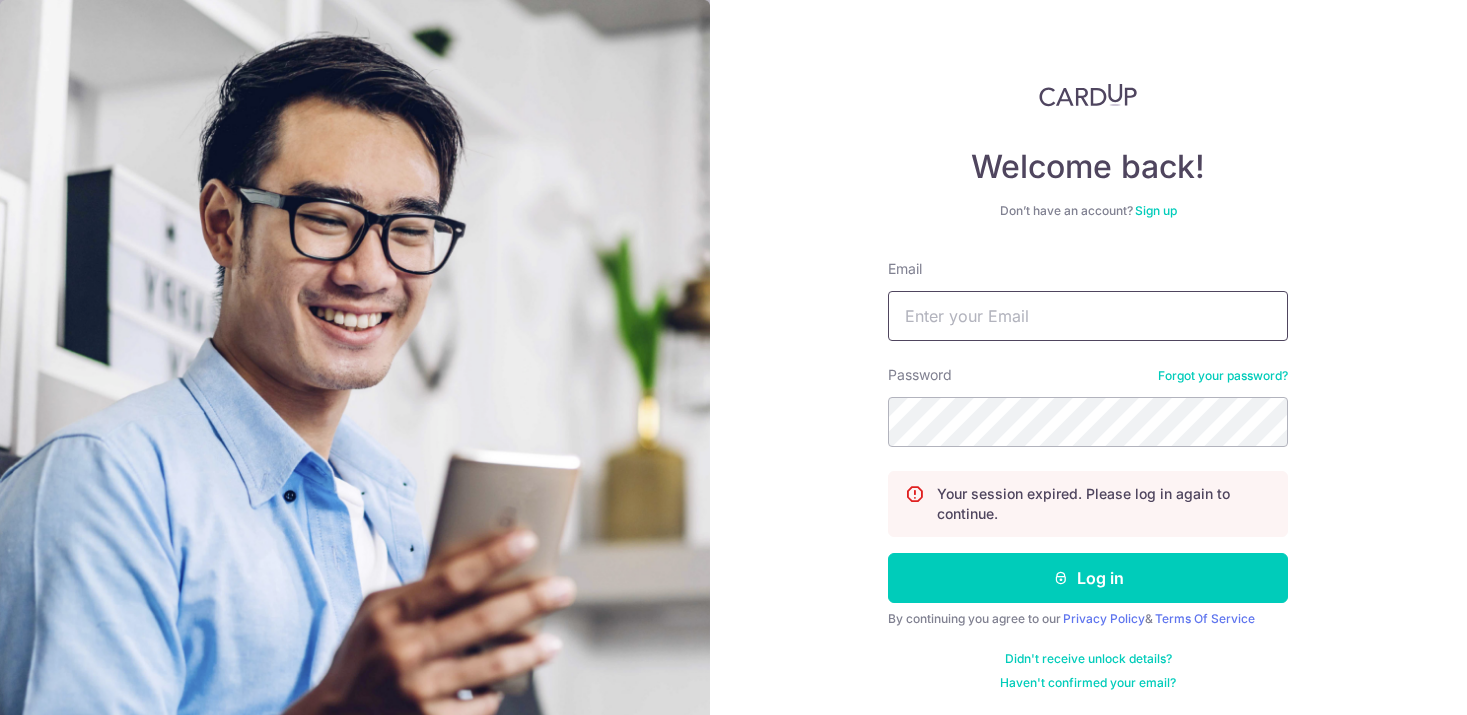 click on "Email" at bounding box center (1088, 316) 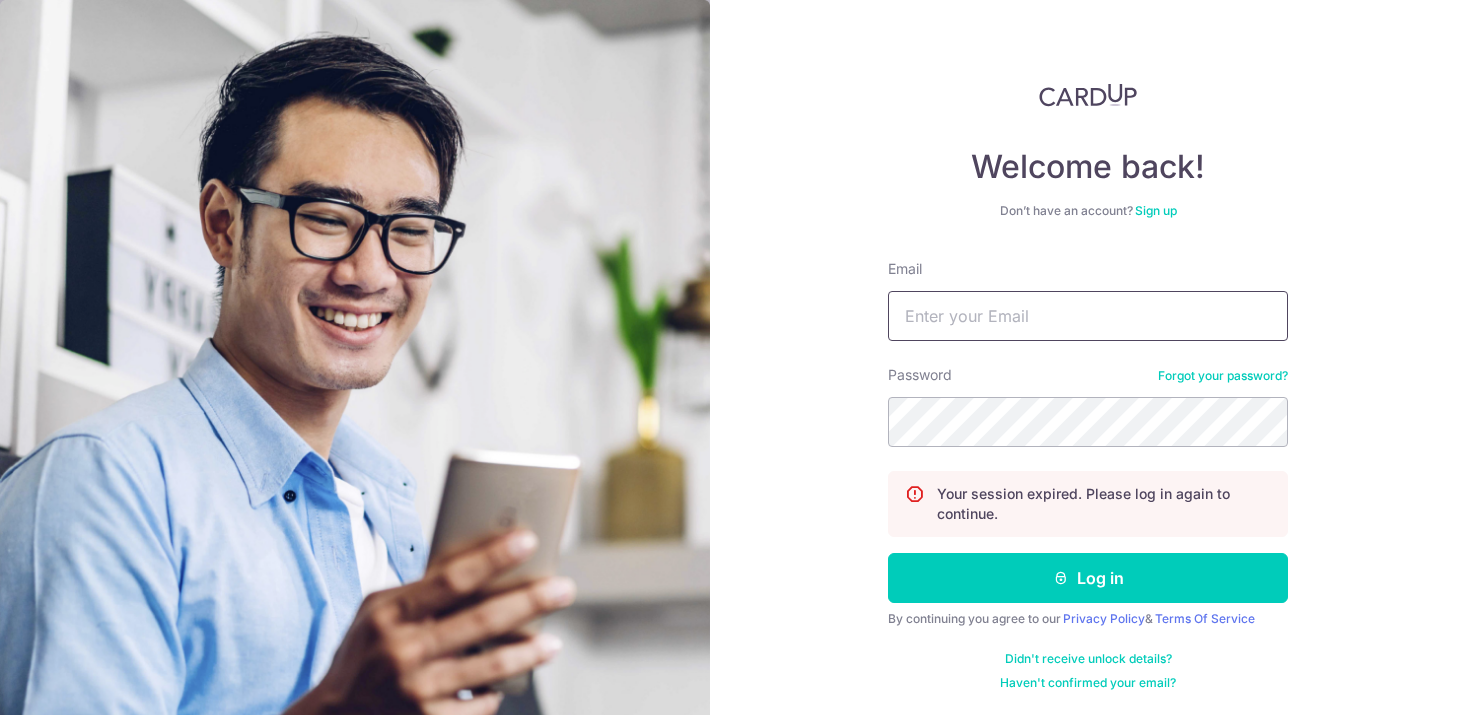 click on "Email" at bounding box center (1088, 316) 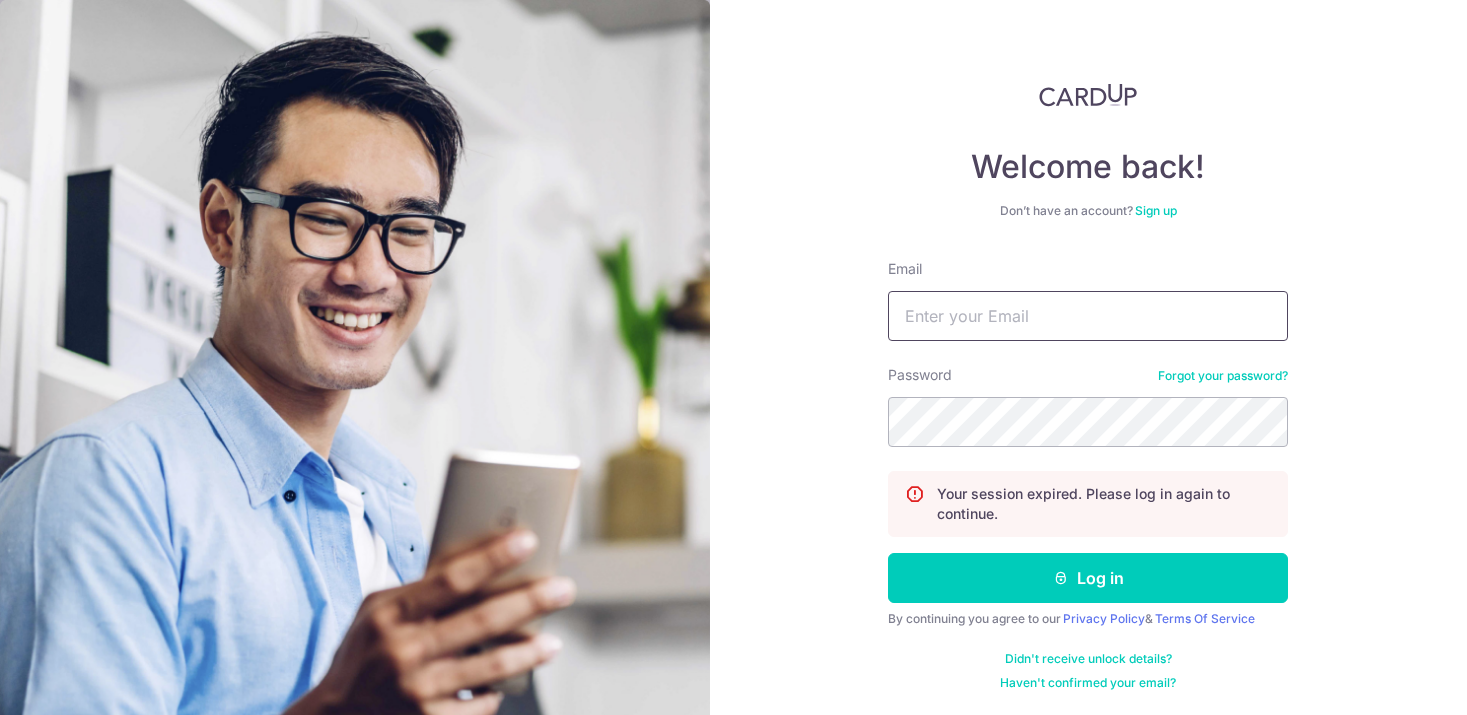 click on "Email" at bounding box center (1088, 316) 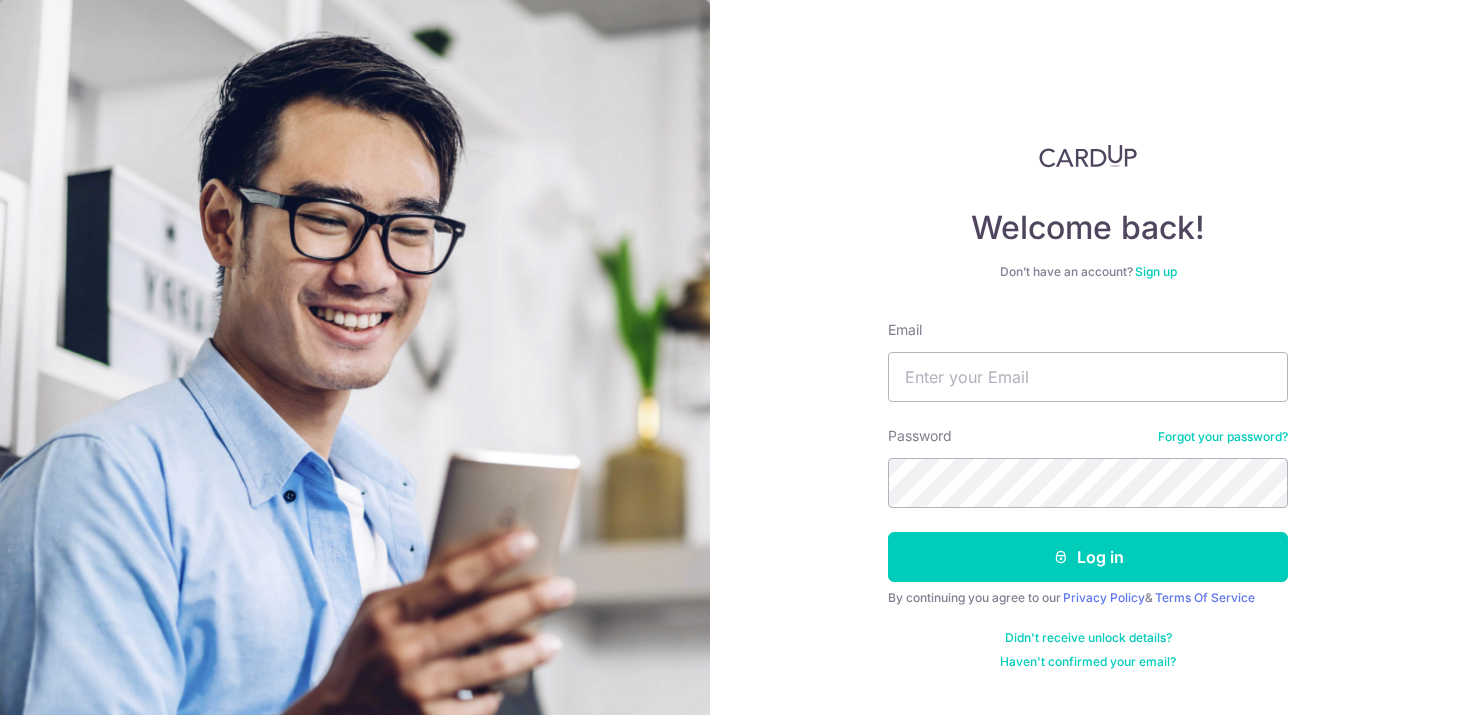 scroll, scrollTop: 0, scrollLeft: 0, axis: both 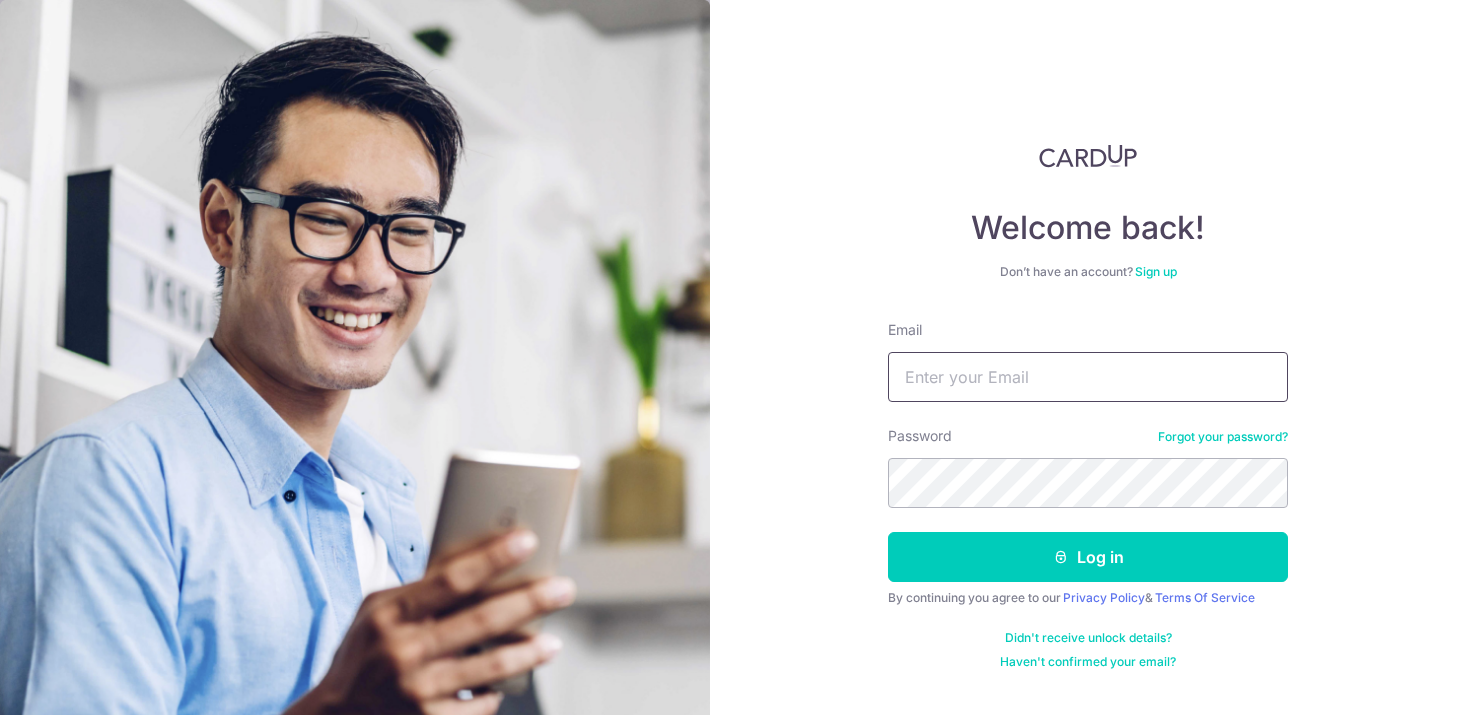 type on "Ngchinhanderek@gmail.com" 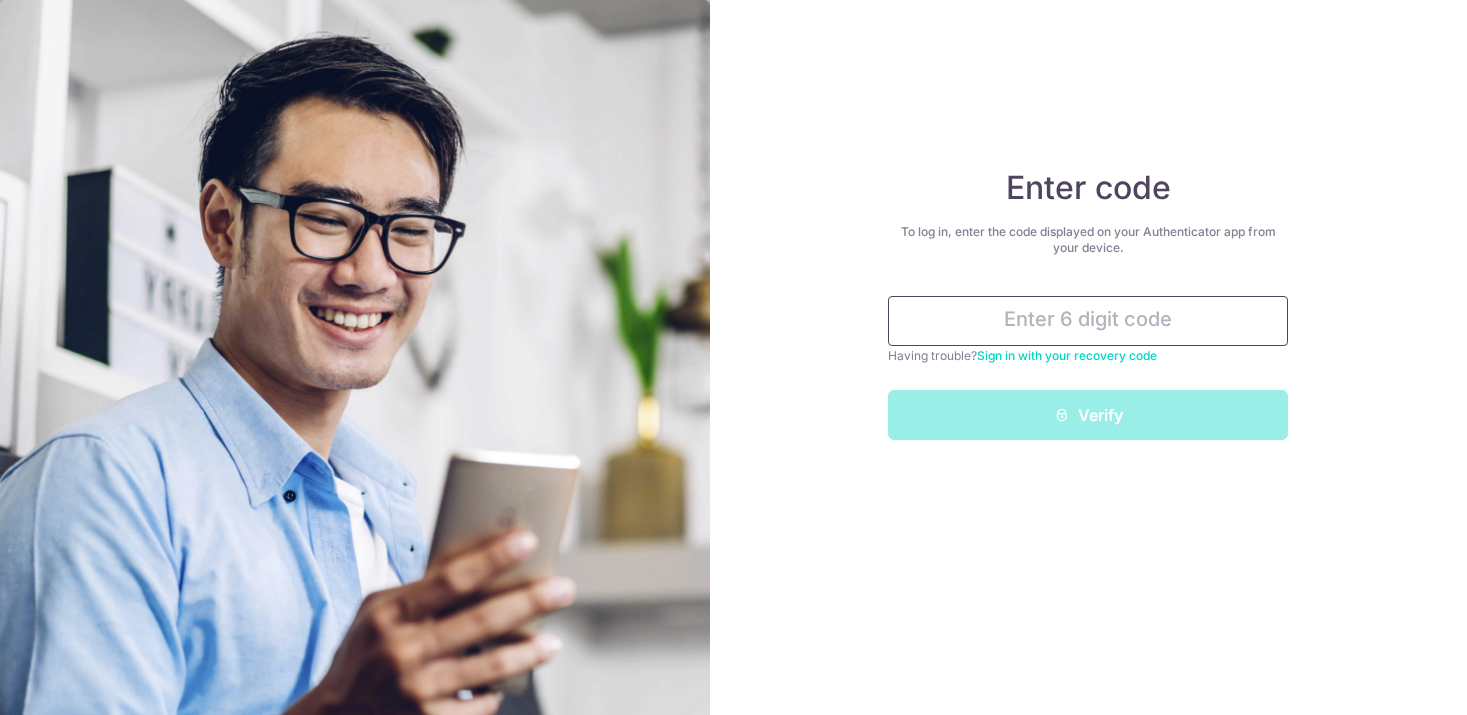 scroll, scrollTop: 0, scrollLeft: 0, axis: both 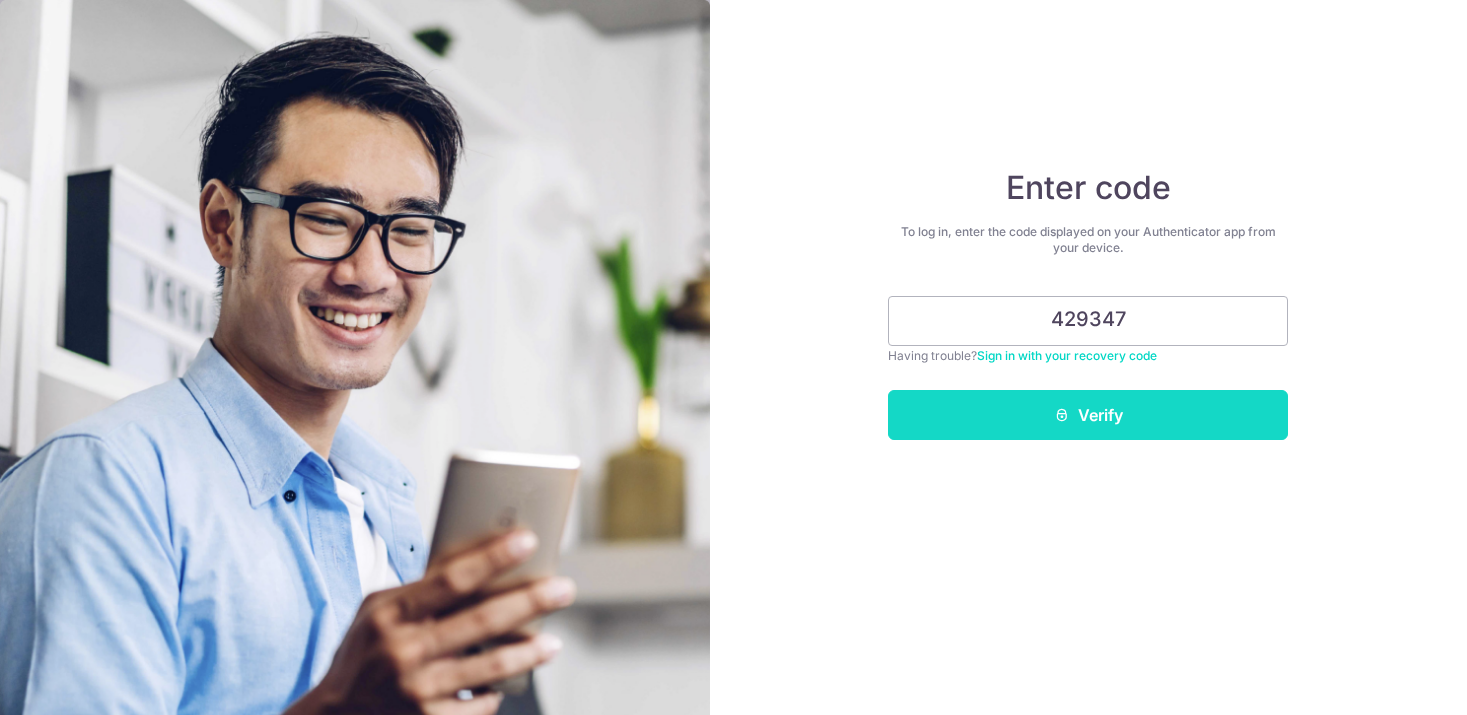 type on "429347" 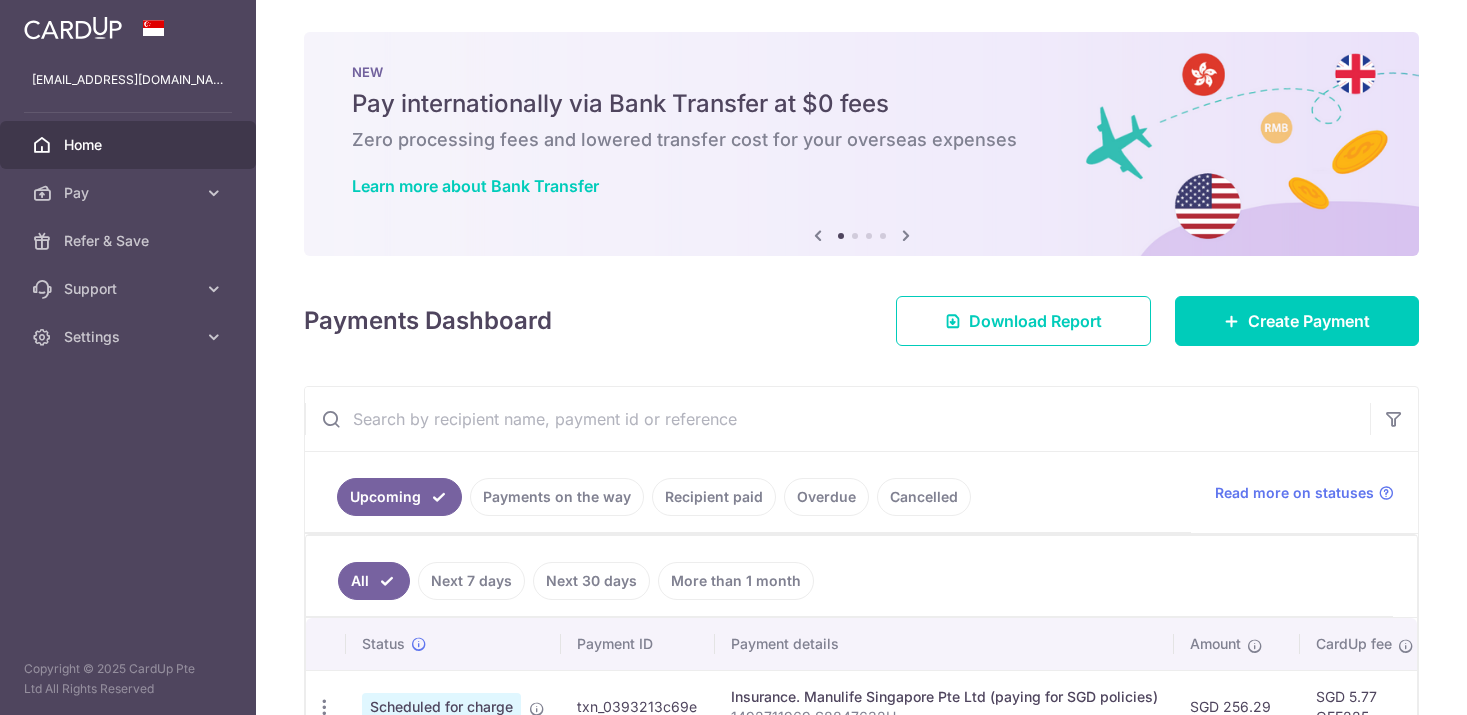 scroll, scrollTop: 0, scrollLeft: 0, axis: both 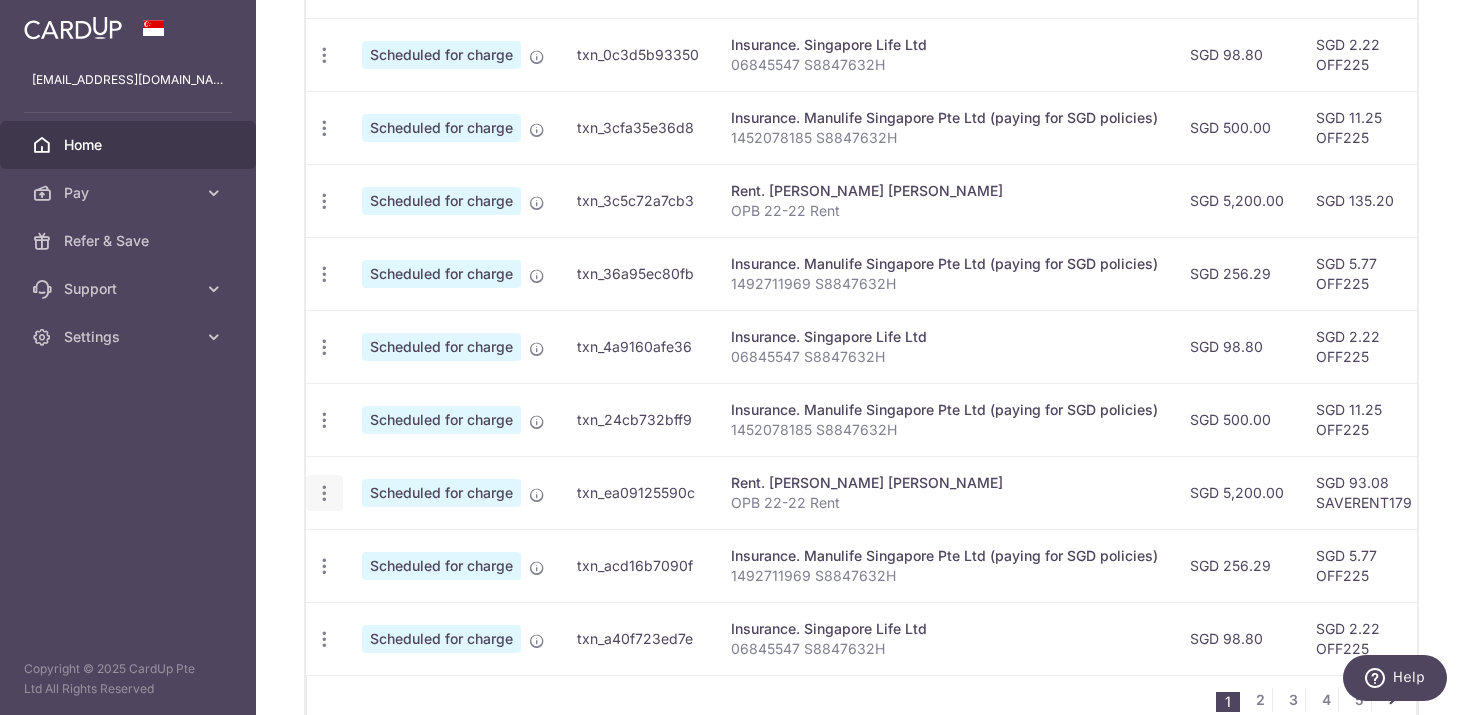 click at bounding box center (324, -18) 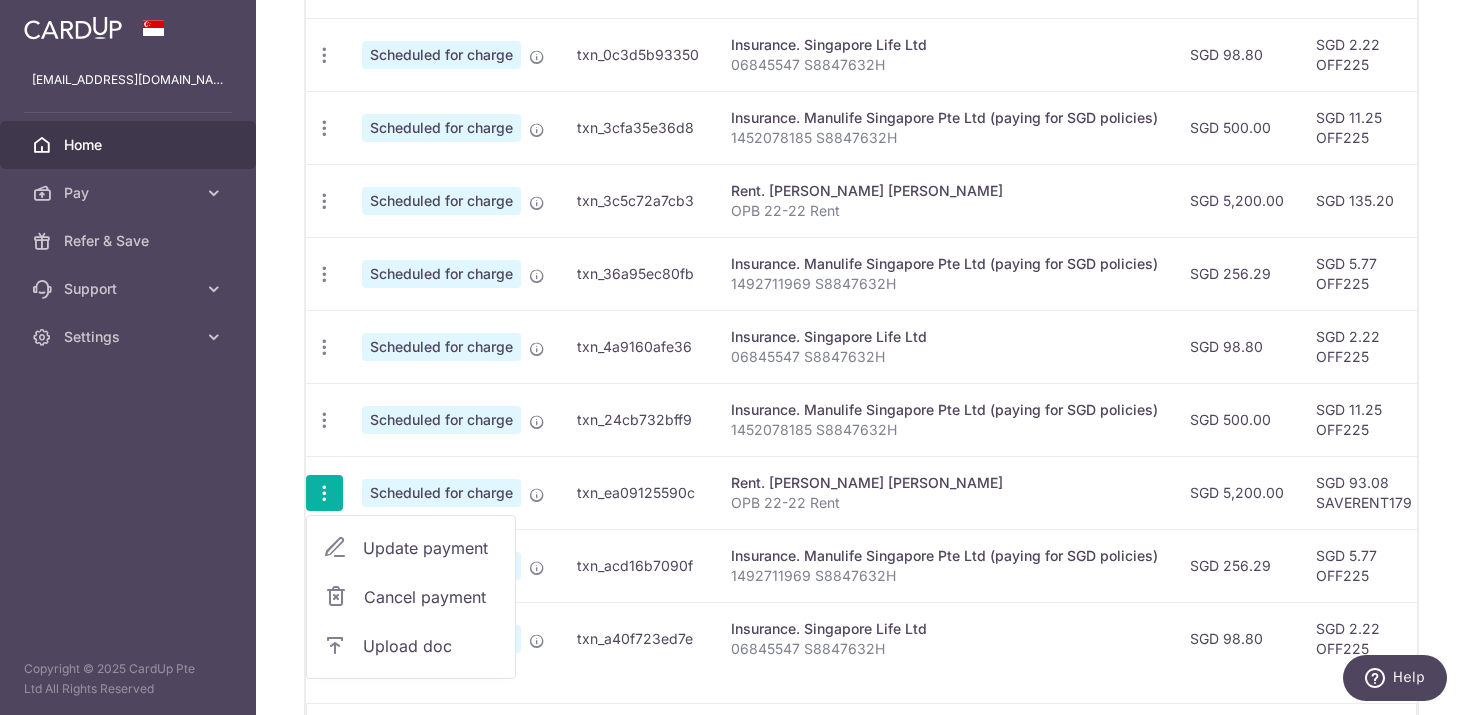 click on "Update payment" at bounding box center (431, 548) 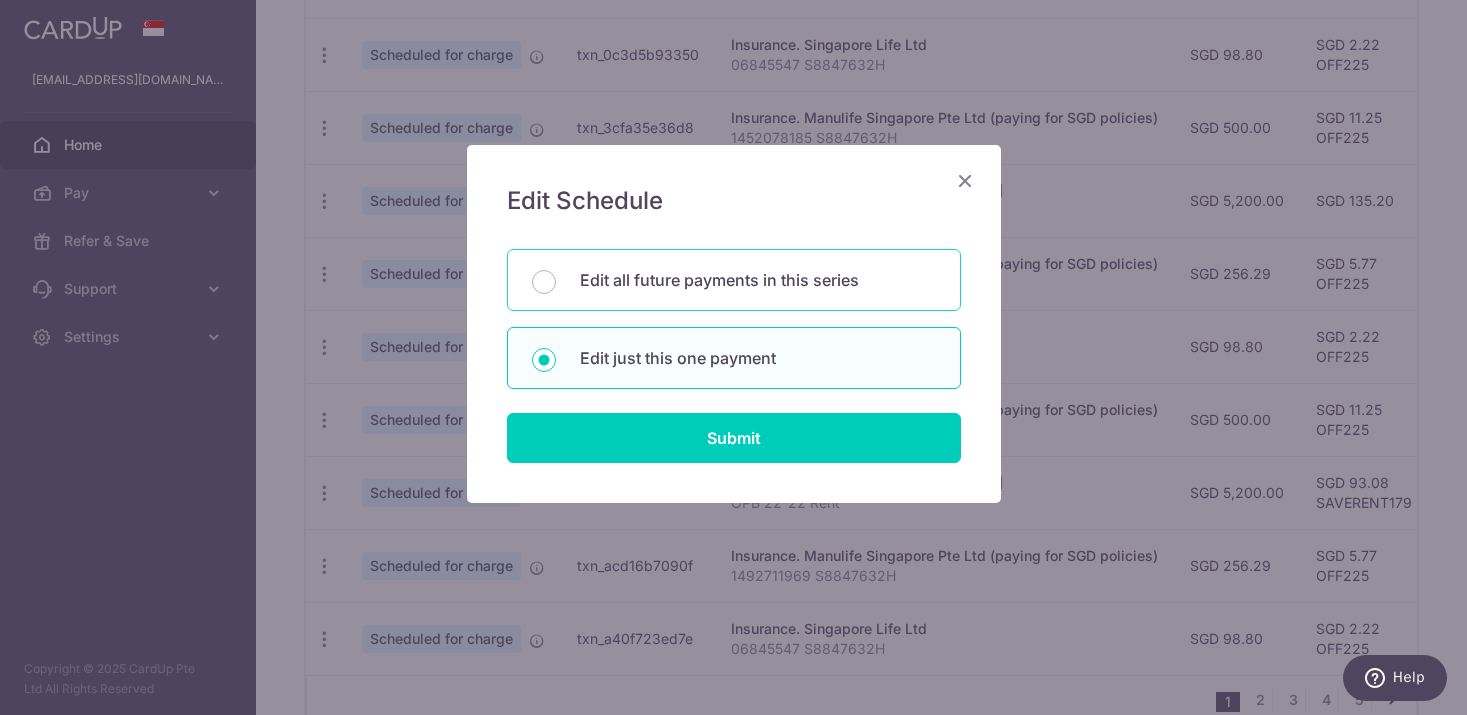 click on "Edit all future payments in this series" at bounding box center (758, 280) 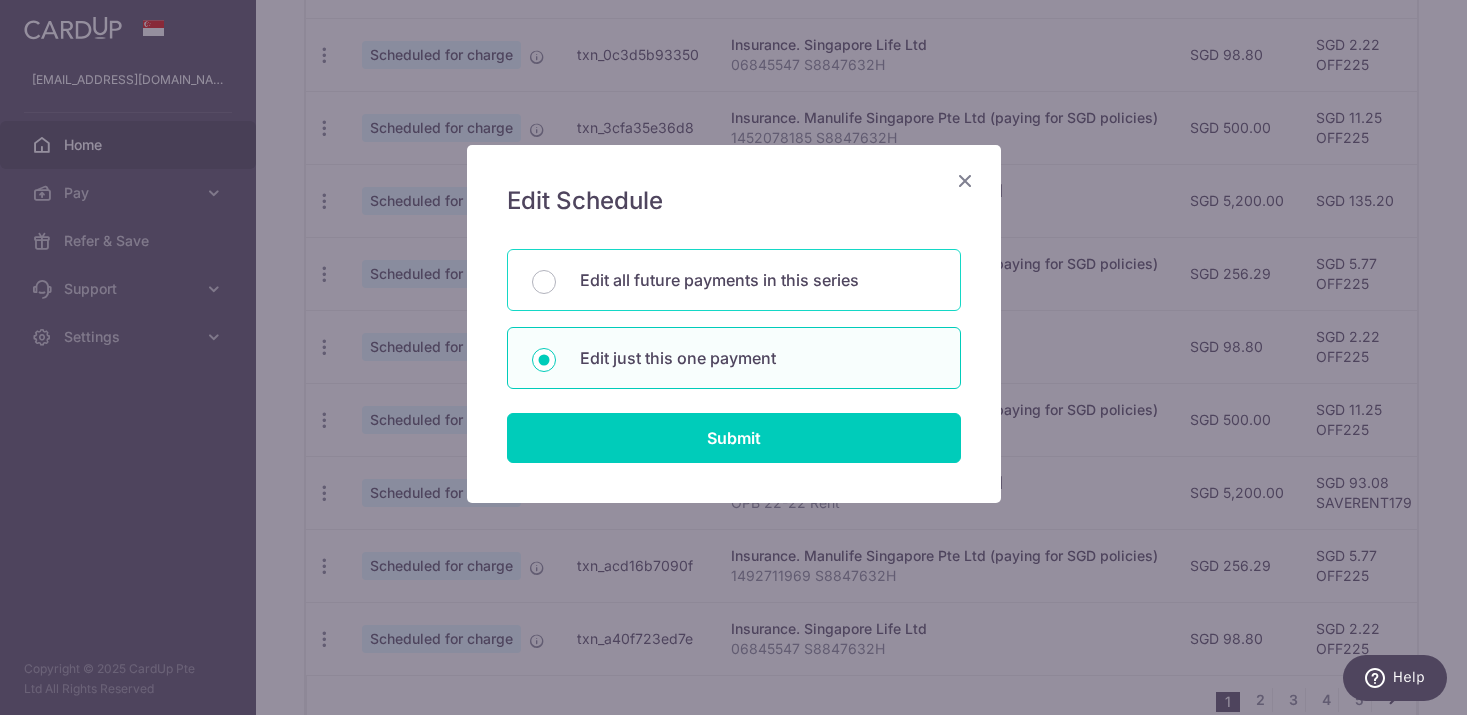 click on "Edit all future payments in this series" at bounding box center [544, 282] 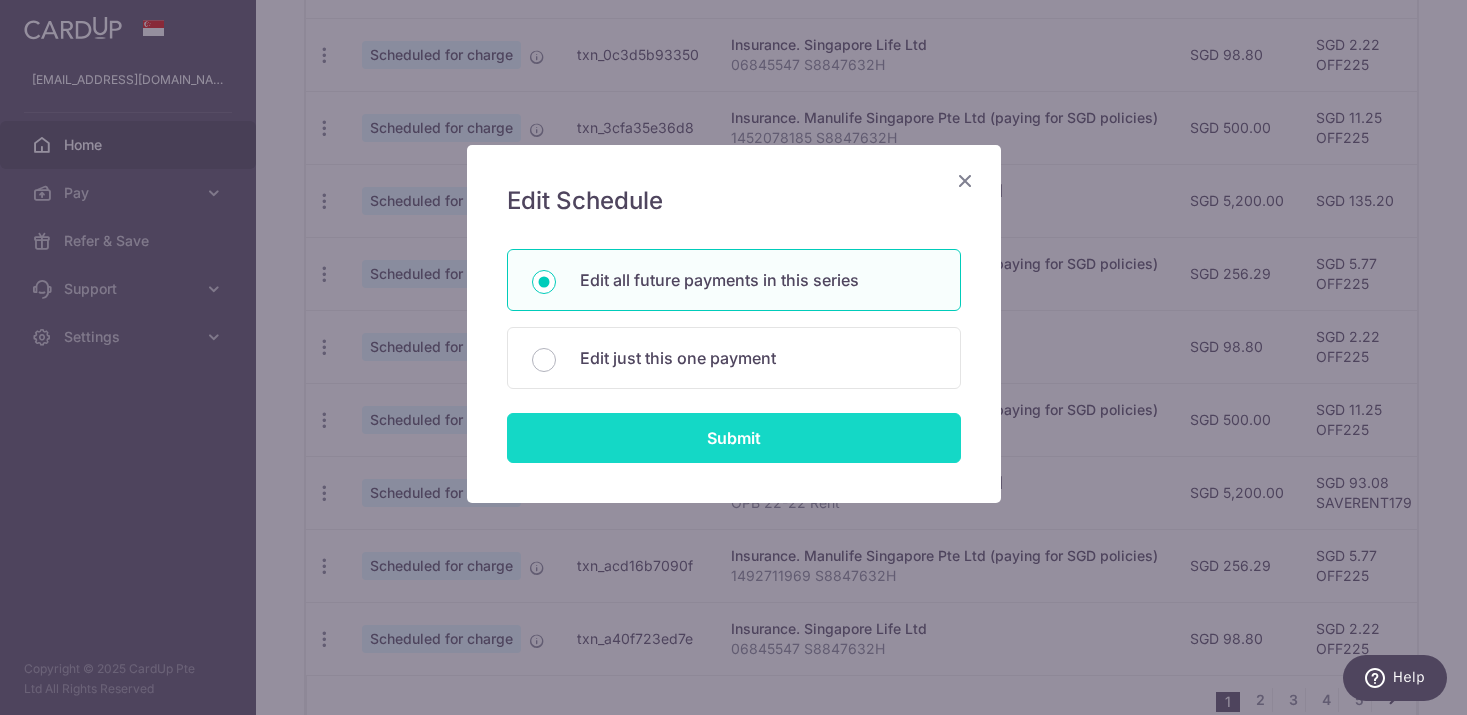 click on "Submit" at bounding box center (734, 438) 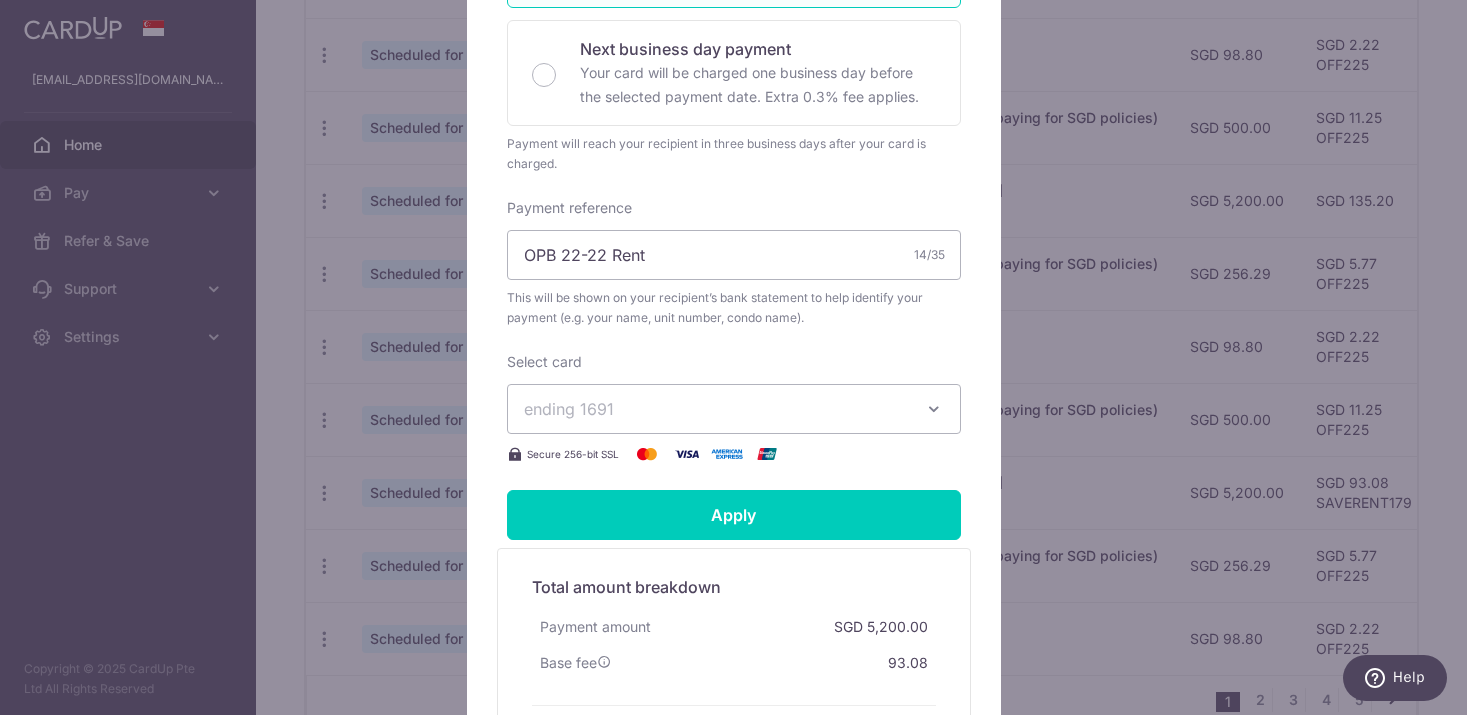 scroll, scrollTop: 746, scrollLeft: 0, axis: vertical 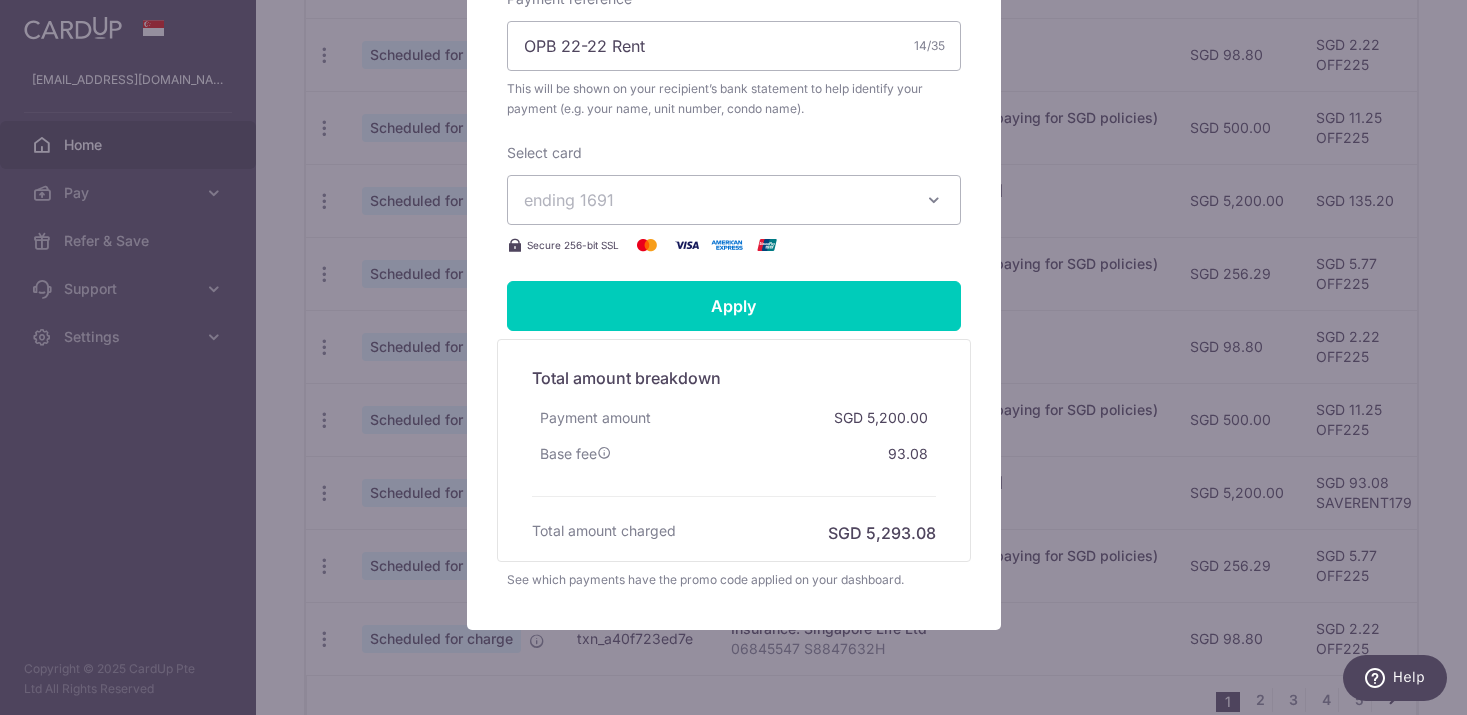 click at bounding box center (934, 200) 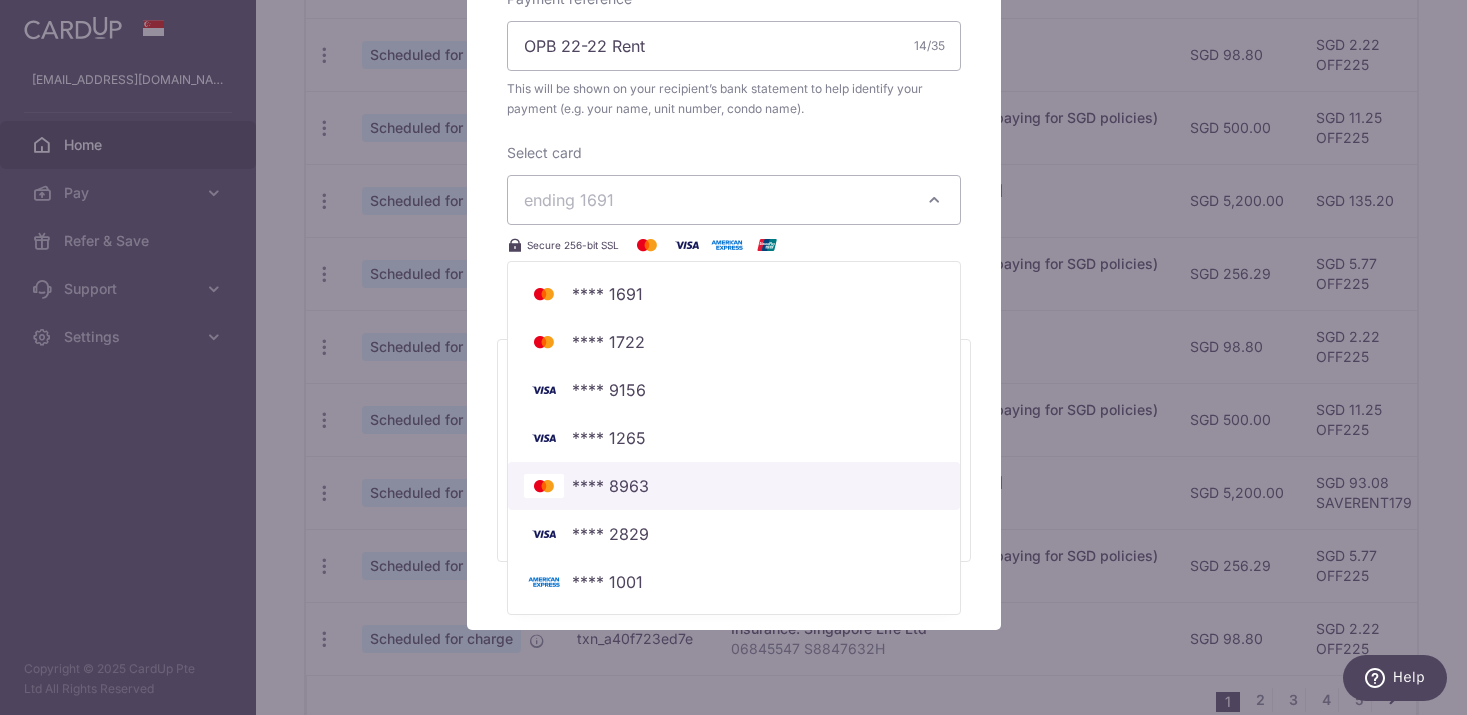 click on "**** 8963" at bounding box center [610, 486] 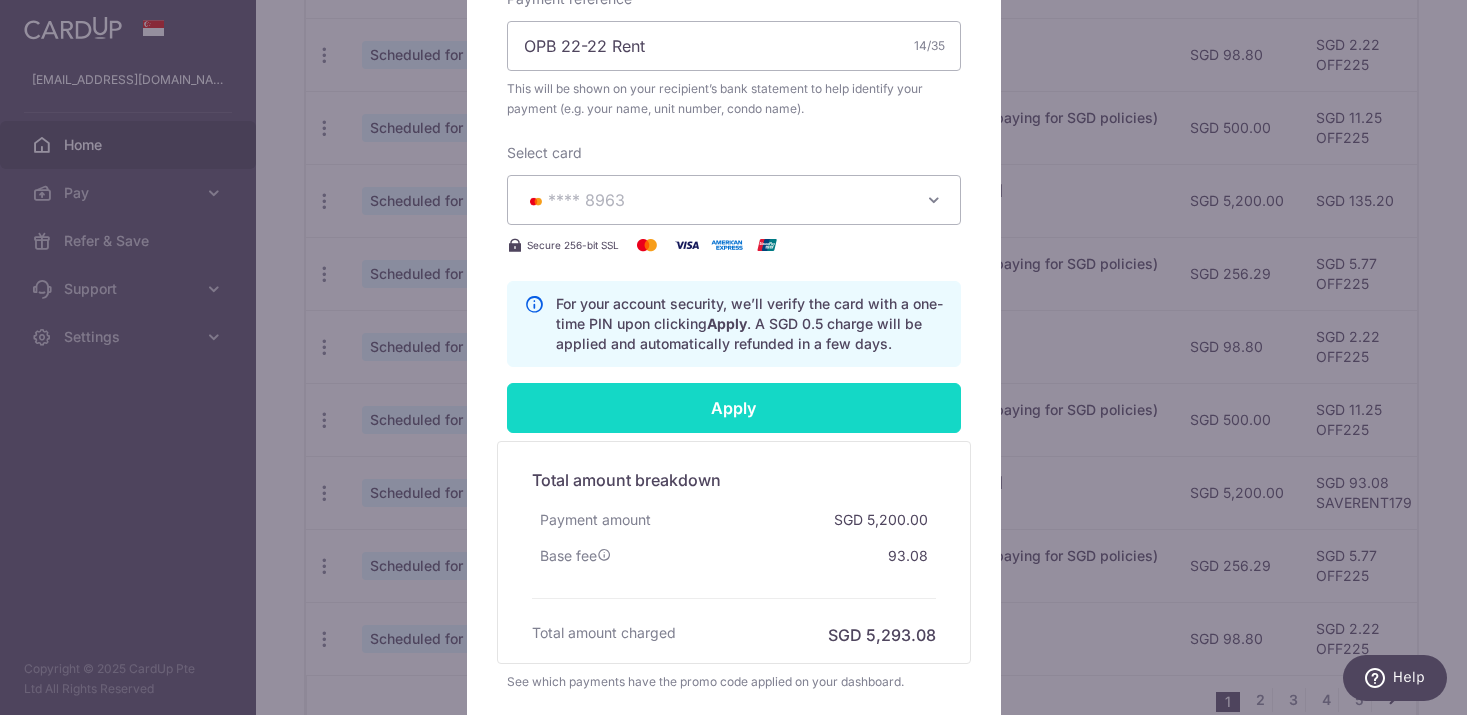 scroll, scrollTop: 908, scrollLeft: 0, axis: vertical 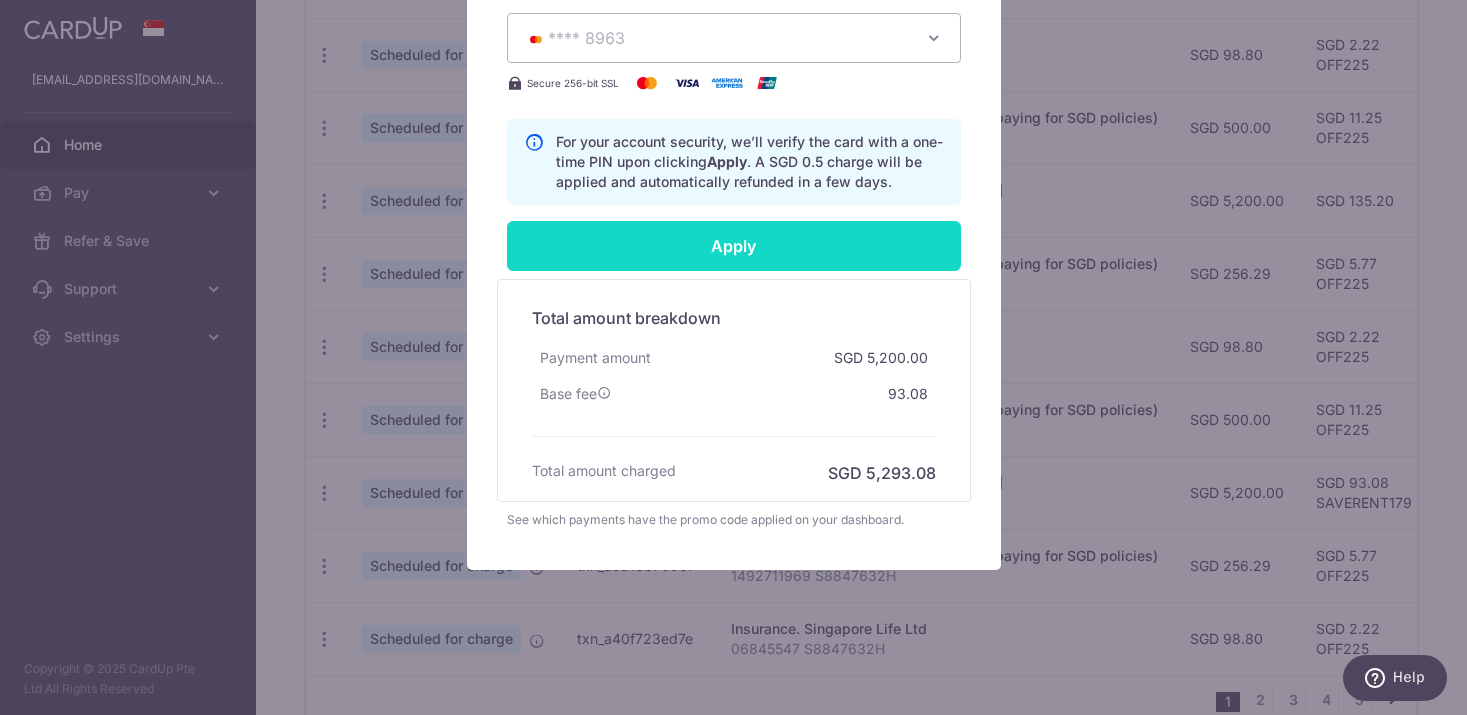 click on "Apply" at bounding box center (734, 246) 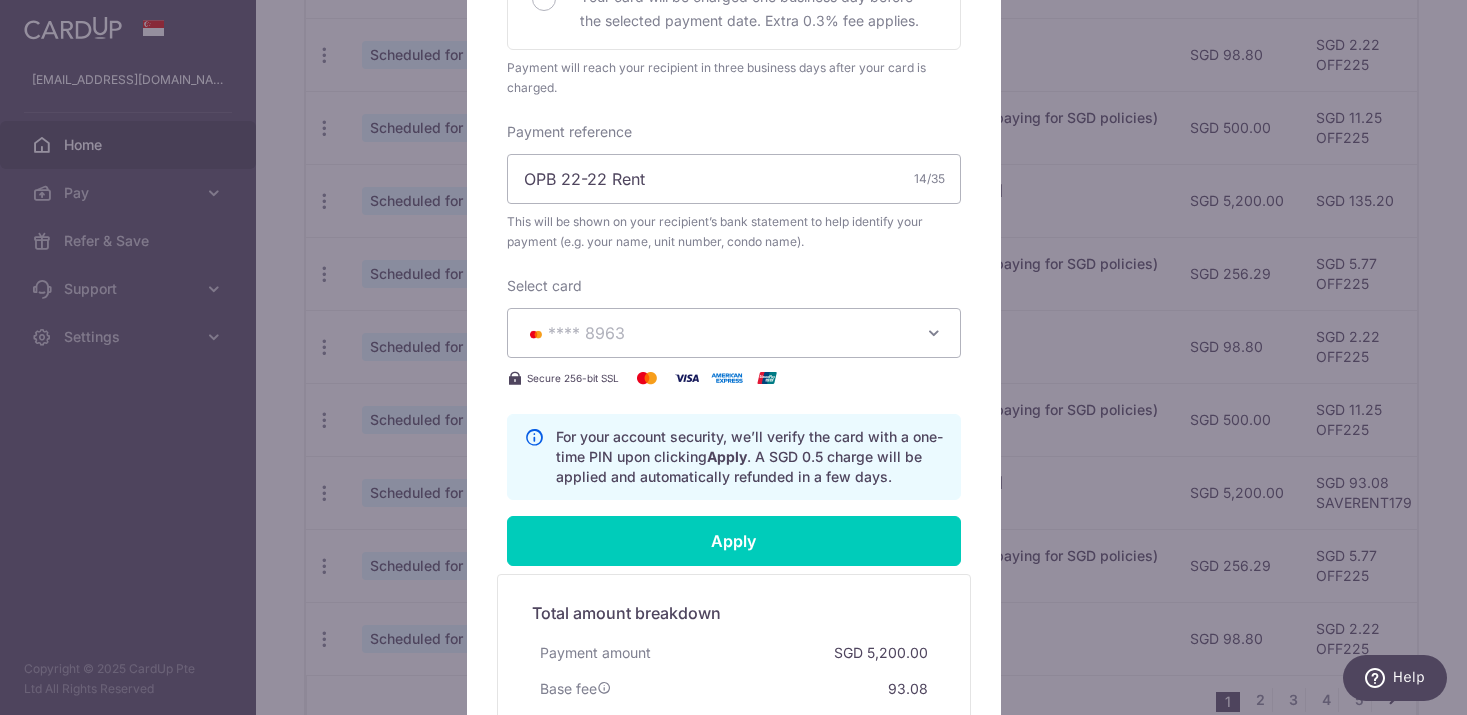 scroll, scrollTop: 768, scrollLeft: 0, axis: vertical 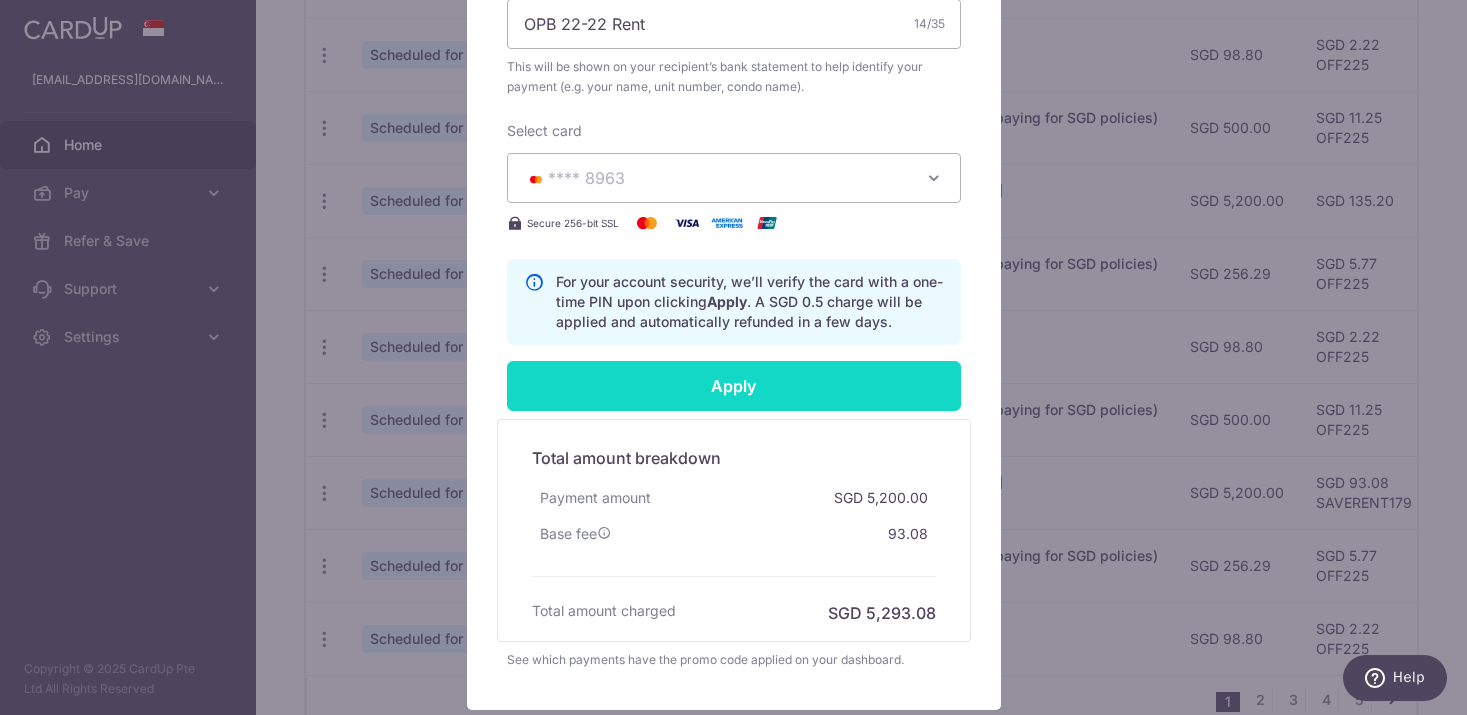 click on "Apply" at bounding box center [734, 386] 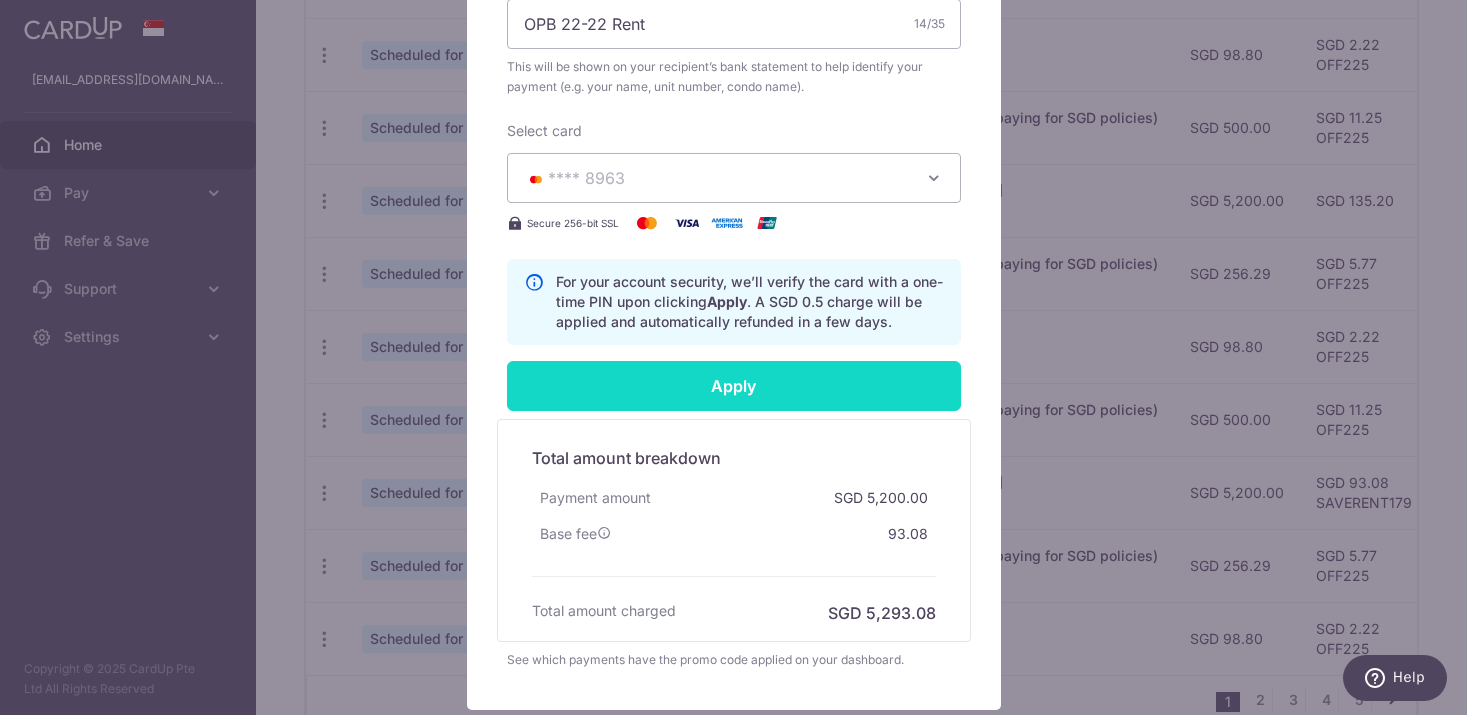 type on "Successfully Applied" 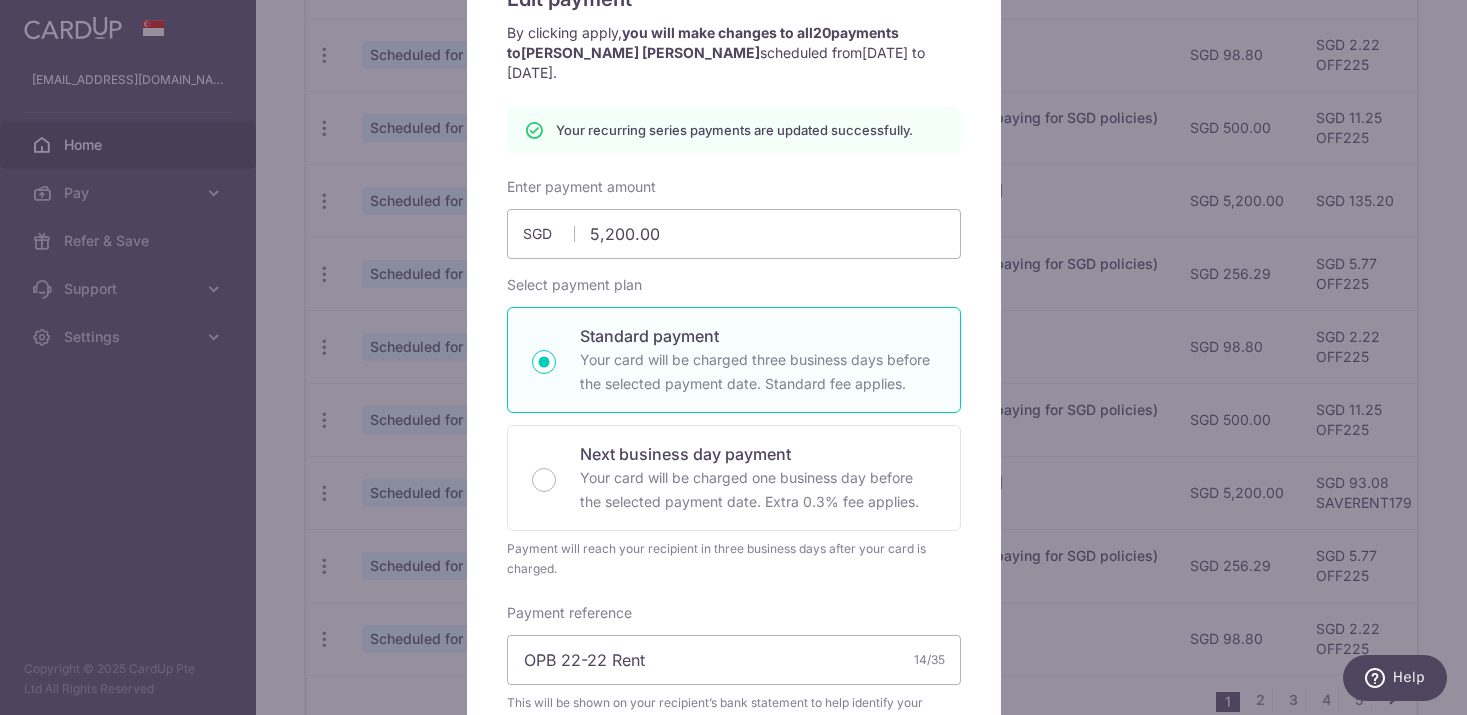 scroll, scrollTop: 177, scrollLeft: 0, axis: vertical 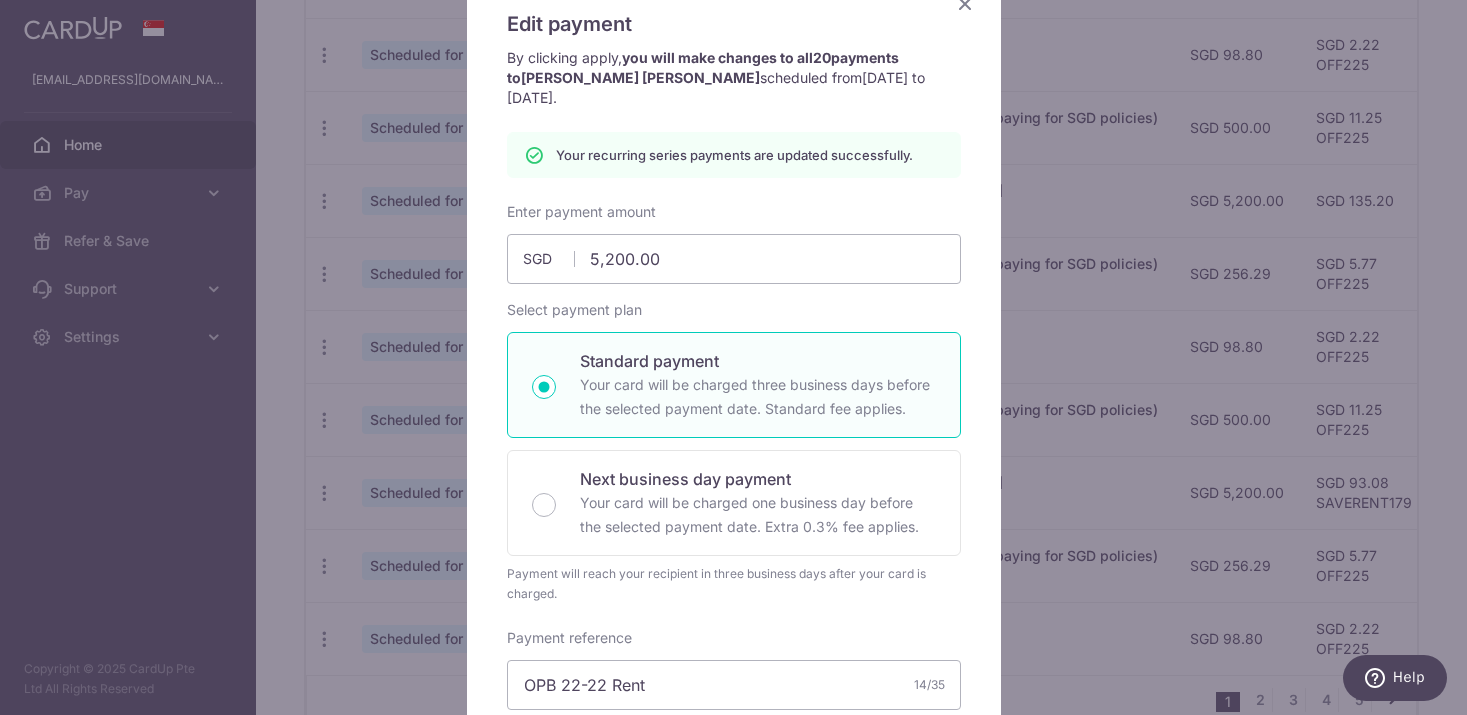 click at bounding box center (965, 3) 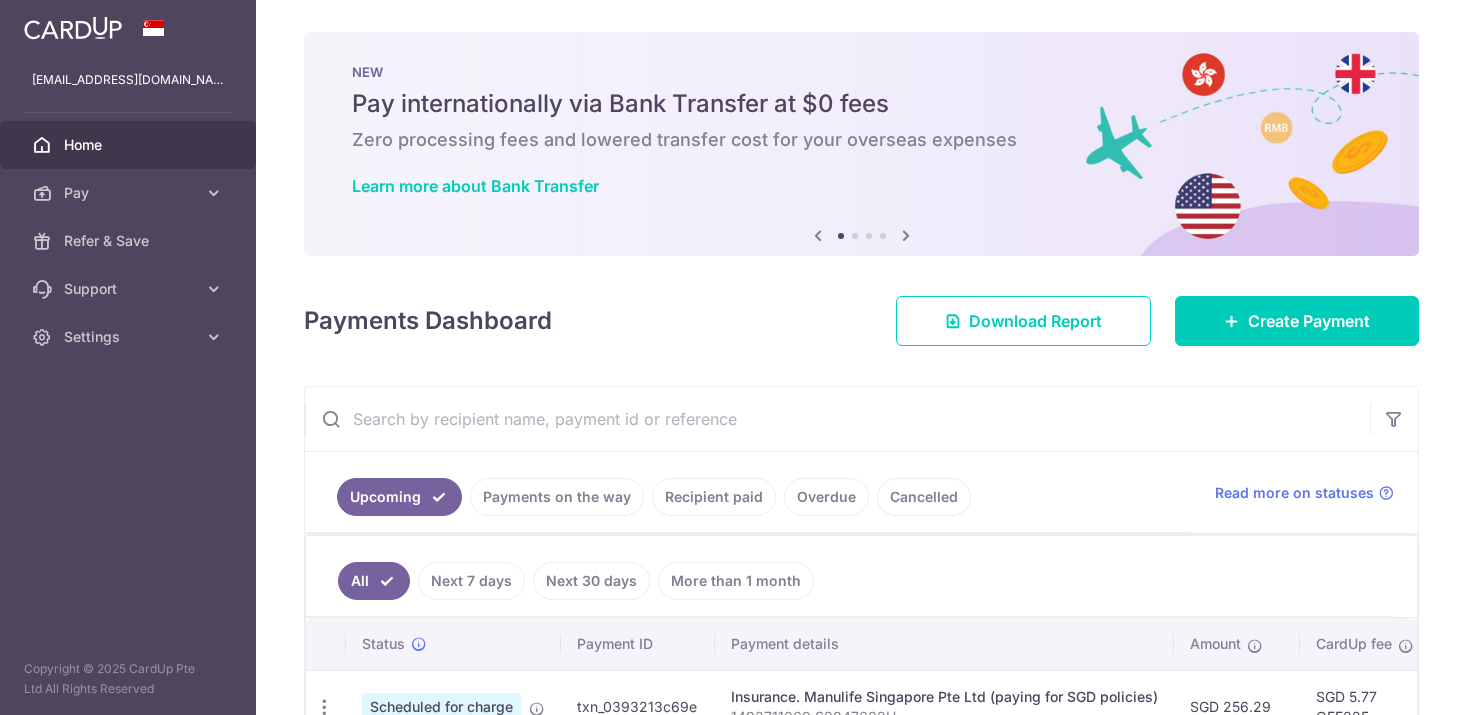 scroll, scrollTop: 0, scrollLeft: 0, axis: both 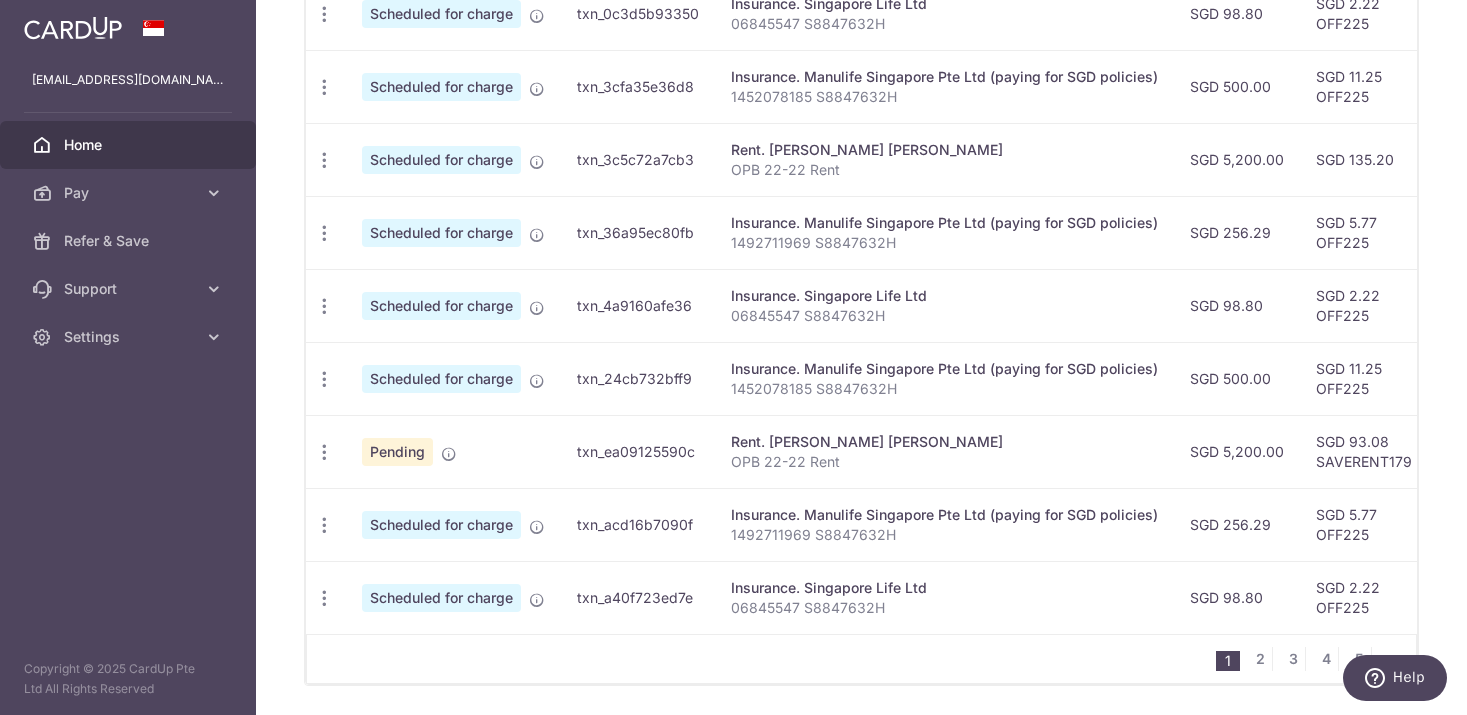 click on "Pending" at bounding box center [397, 452] 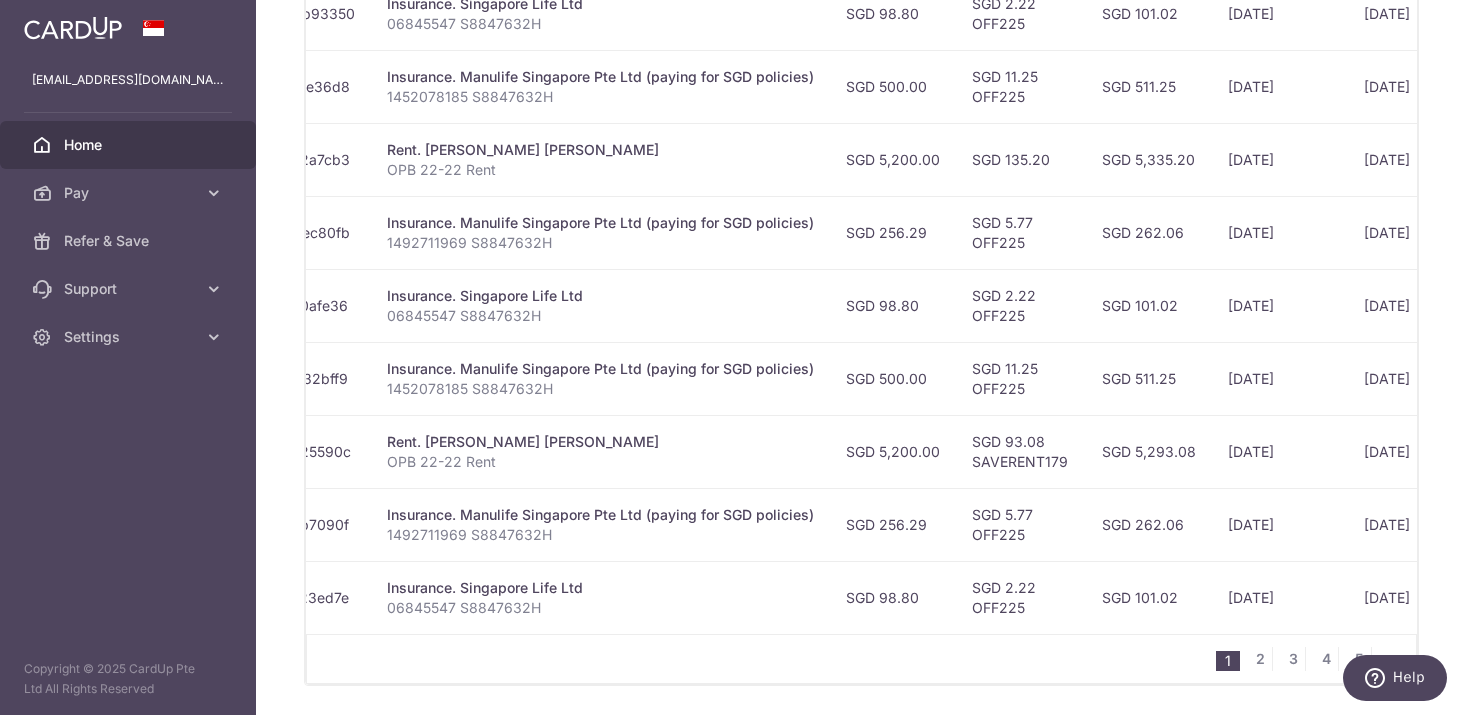 scroll, scrollTop: 0, scrollLeft: 531, axis: horizontal 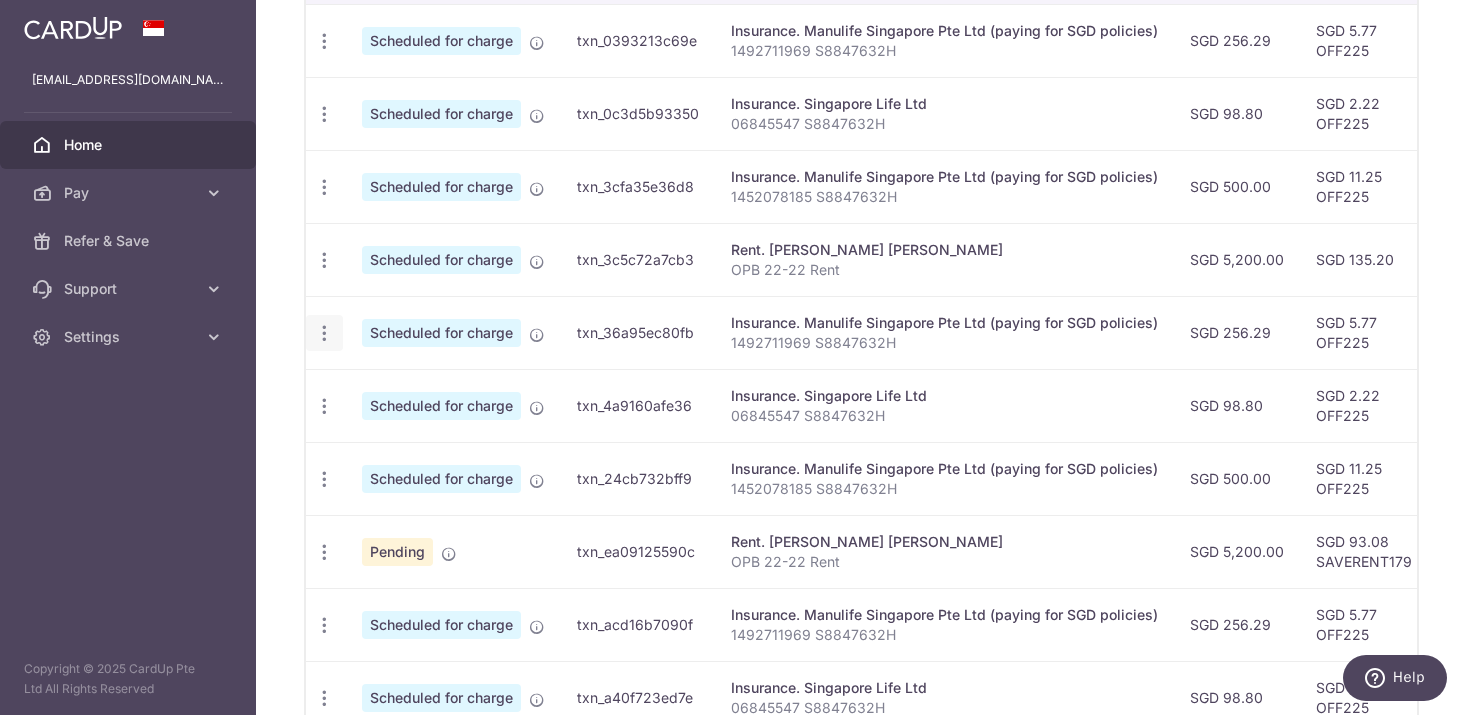 click at bounding box center [324, 41] 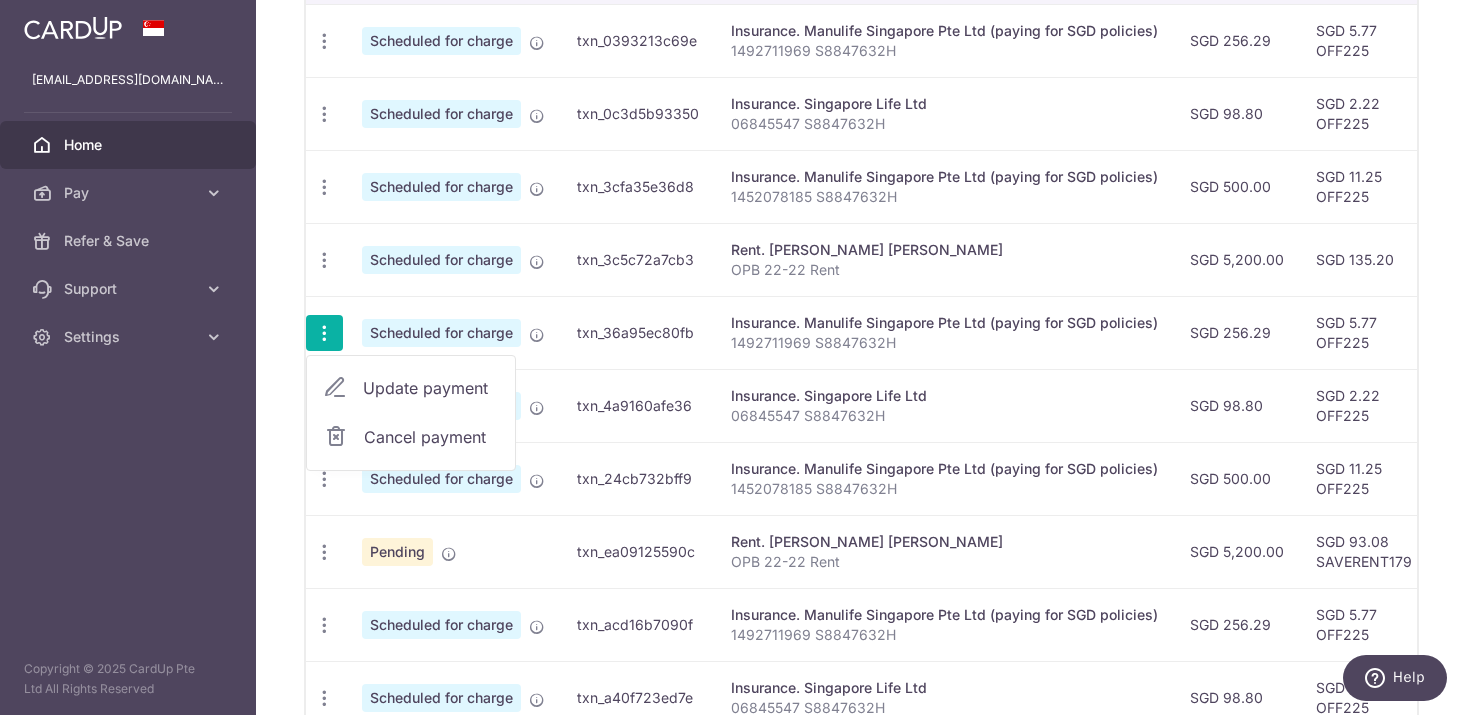 click on "Update payment" at bounding box center [431, 388] 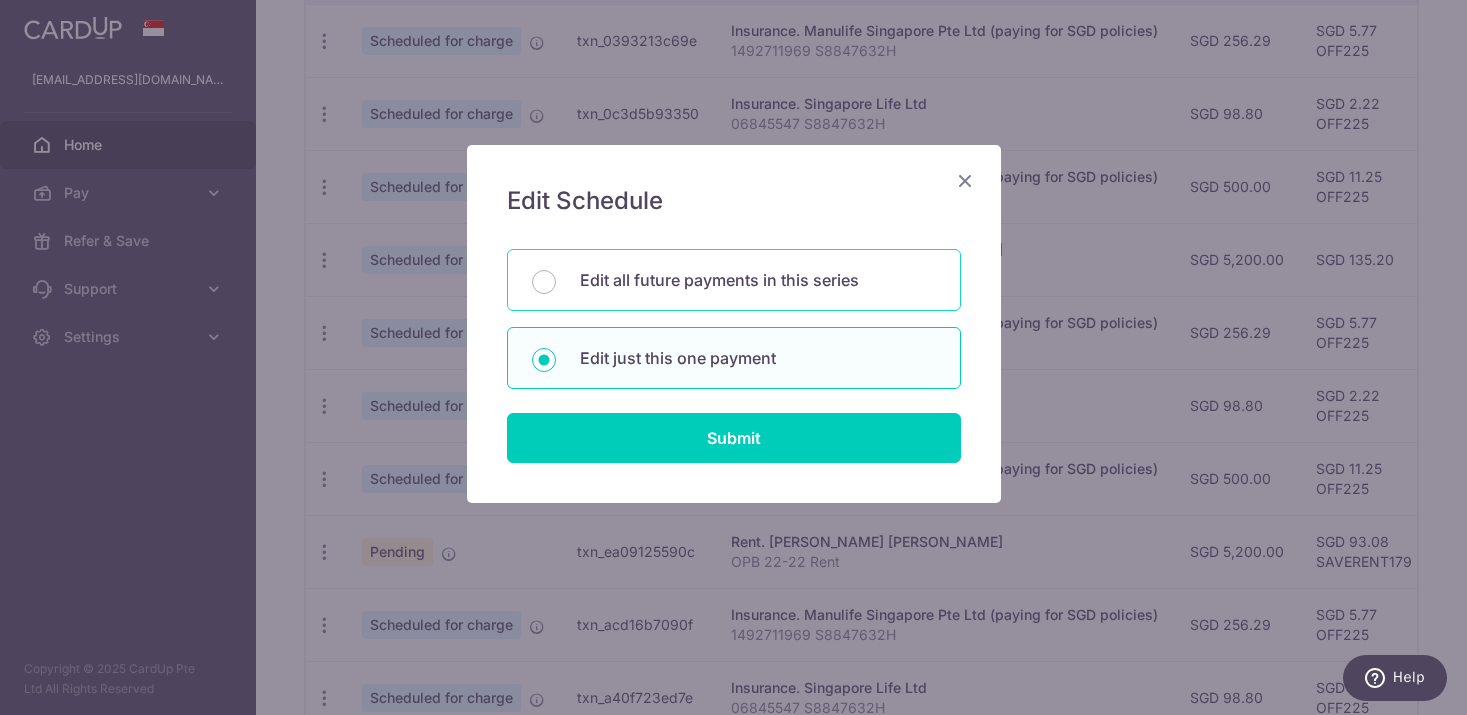 click on "Edit all future payments in this series" at bounding box center [734, 280] 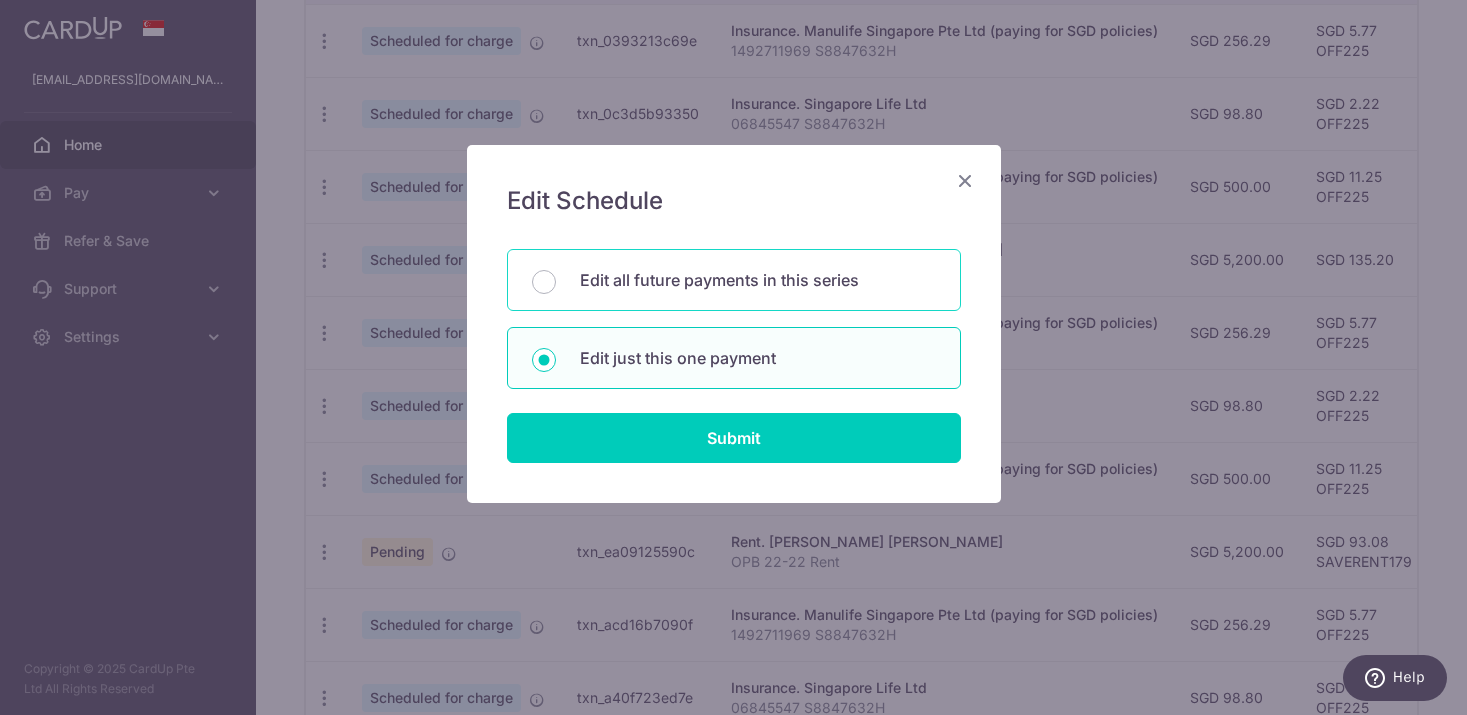 radio on "true" 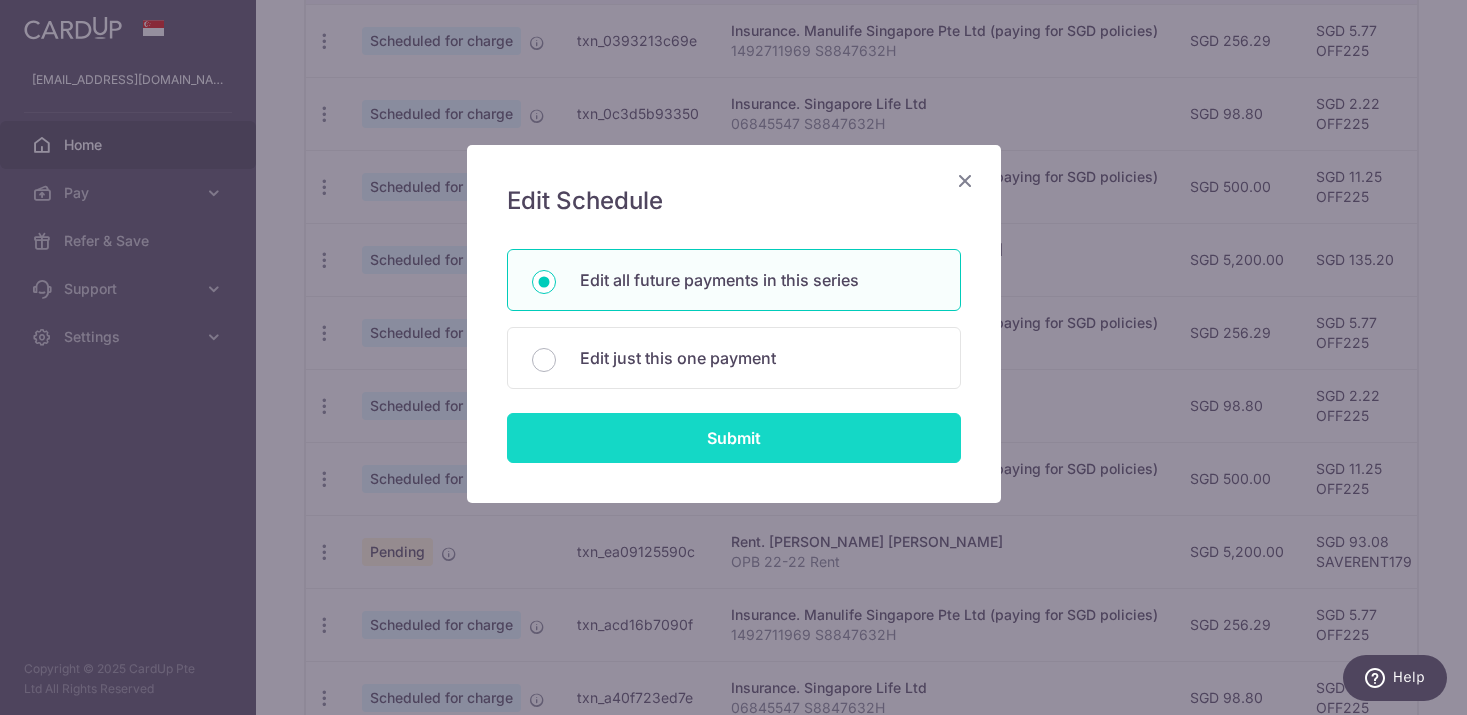 click on "Submit" at bounding box center [734, 438] 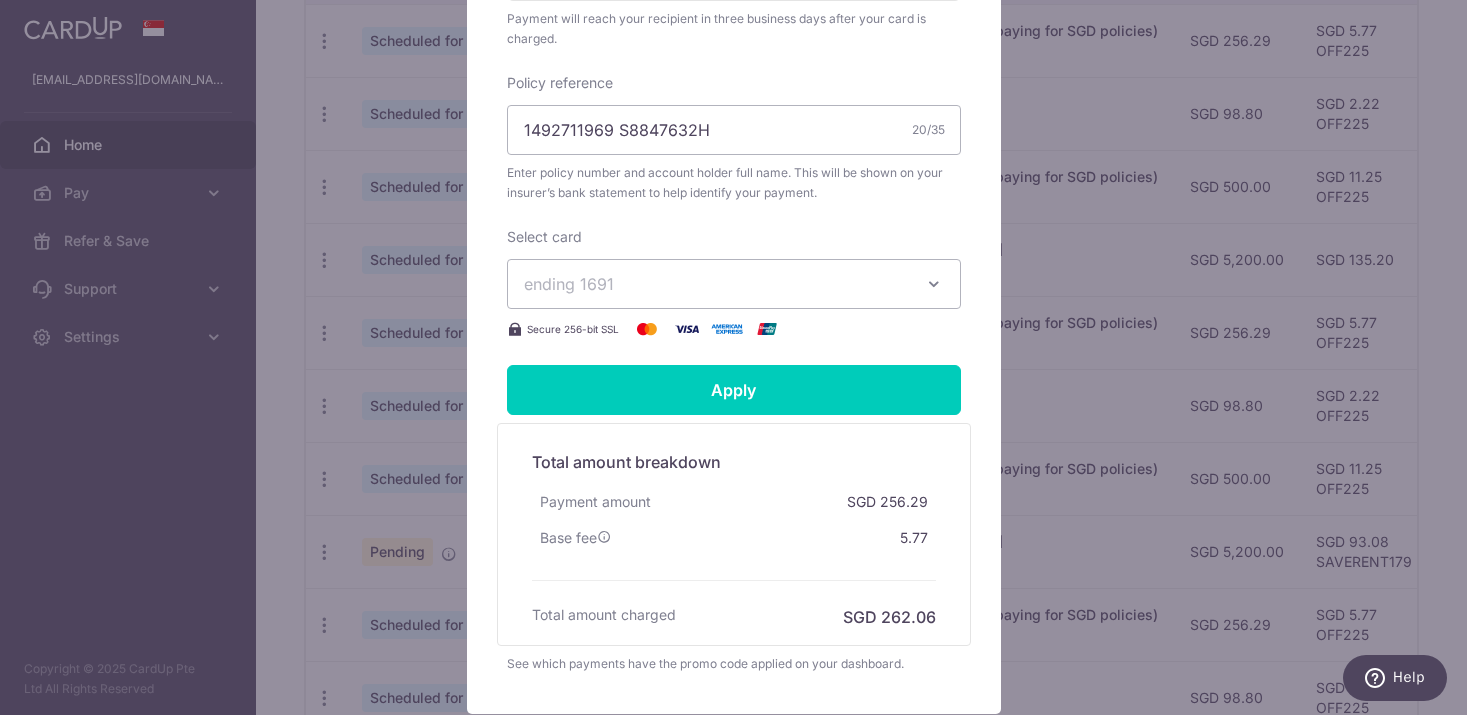 scroll, scrollTop: 663, scrollLeft: 0, axis: vertical 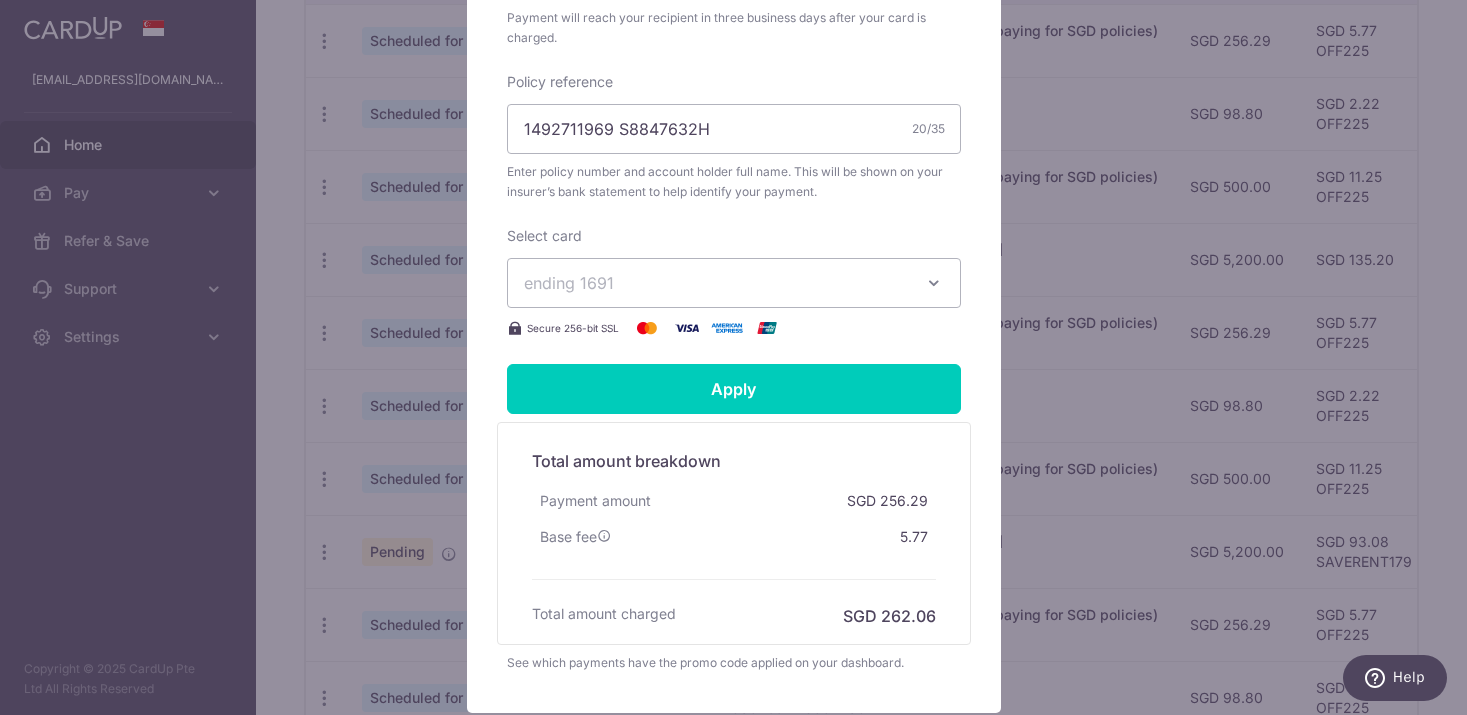 click on "ending 1691" at bounding box center [716, 283] 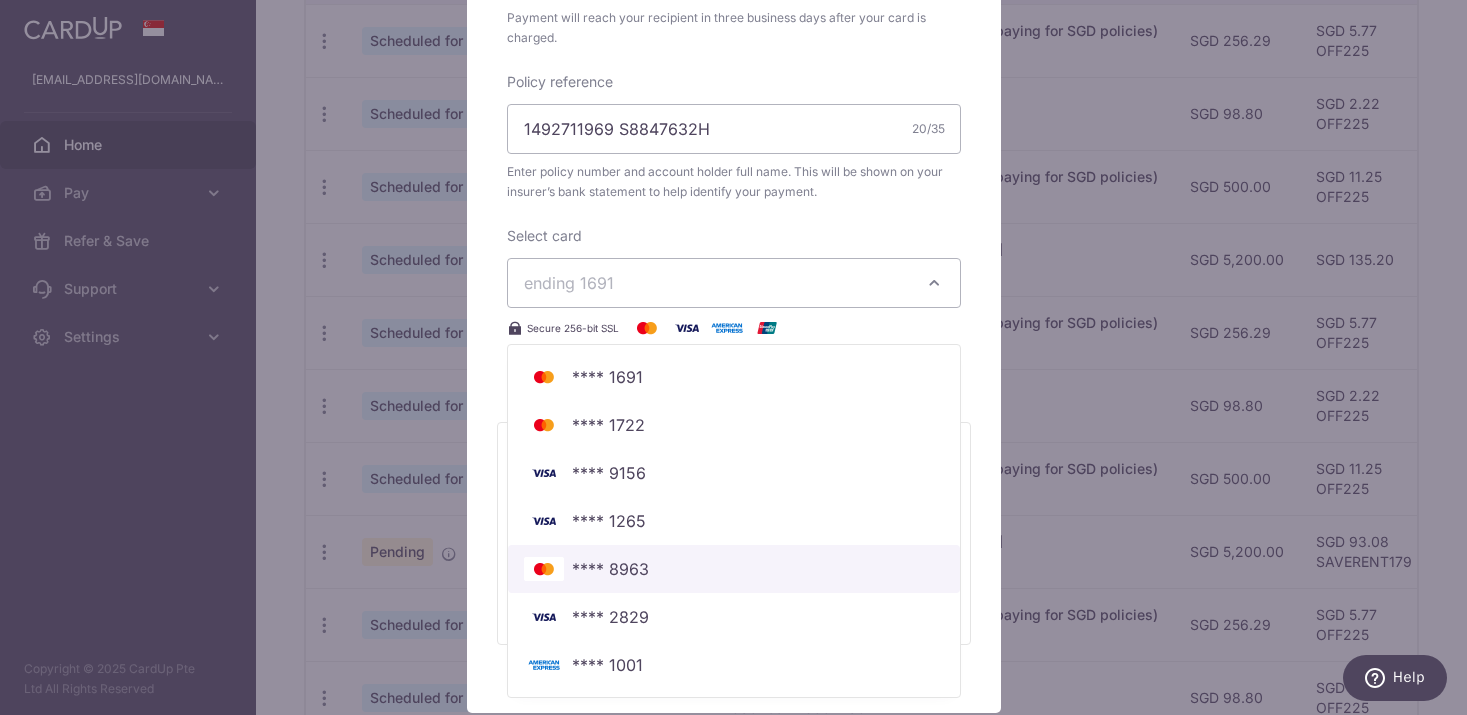 click on "**** 8963" at bounding box center [734, 569] 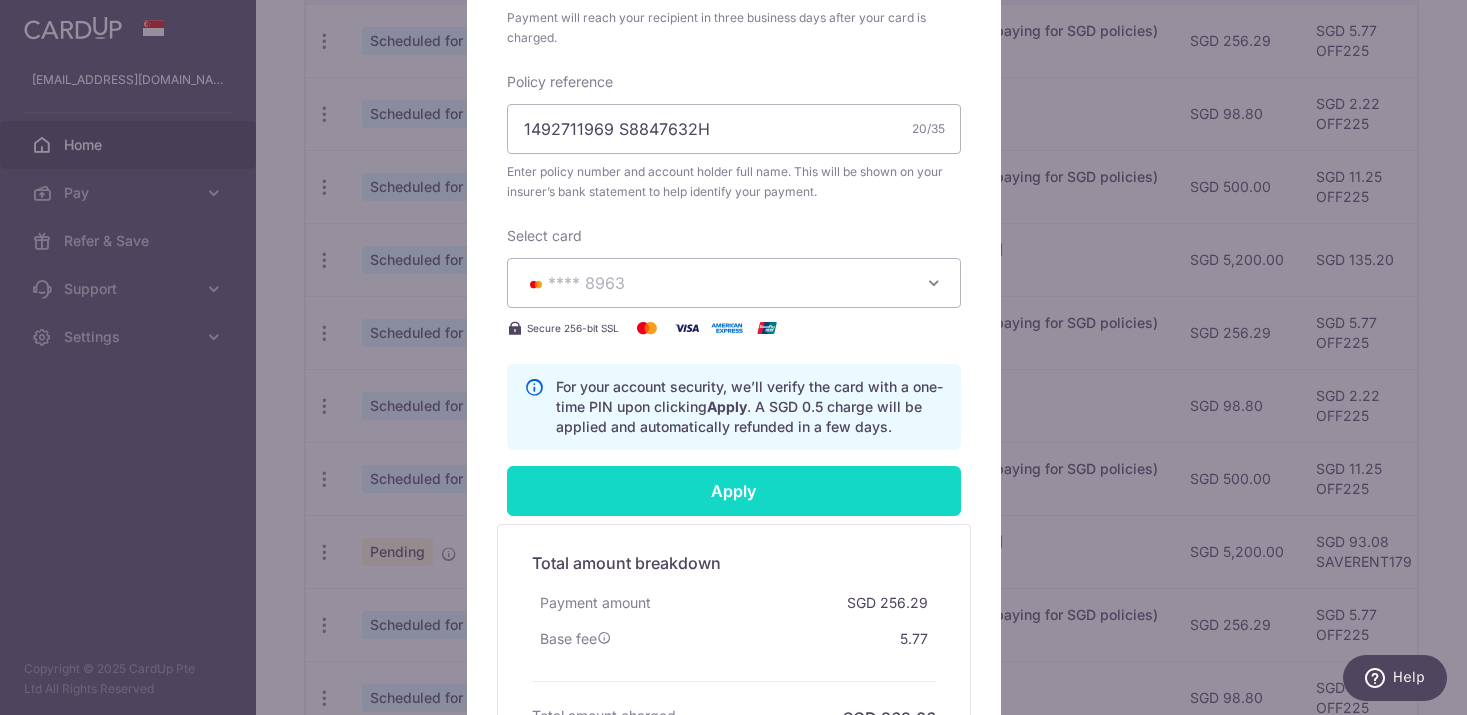 click on "Apply" at bounding box center (734, 491) 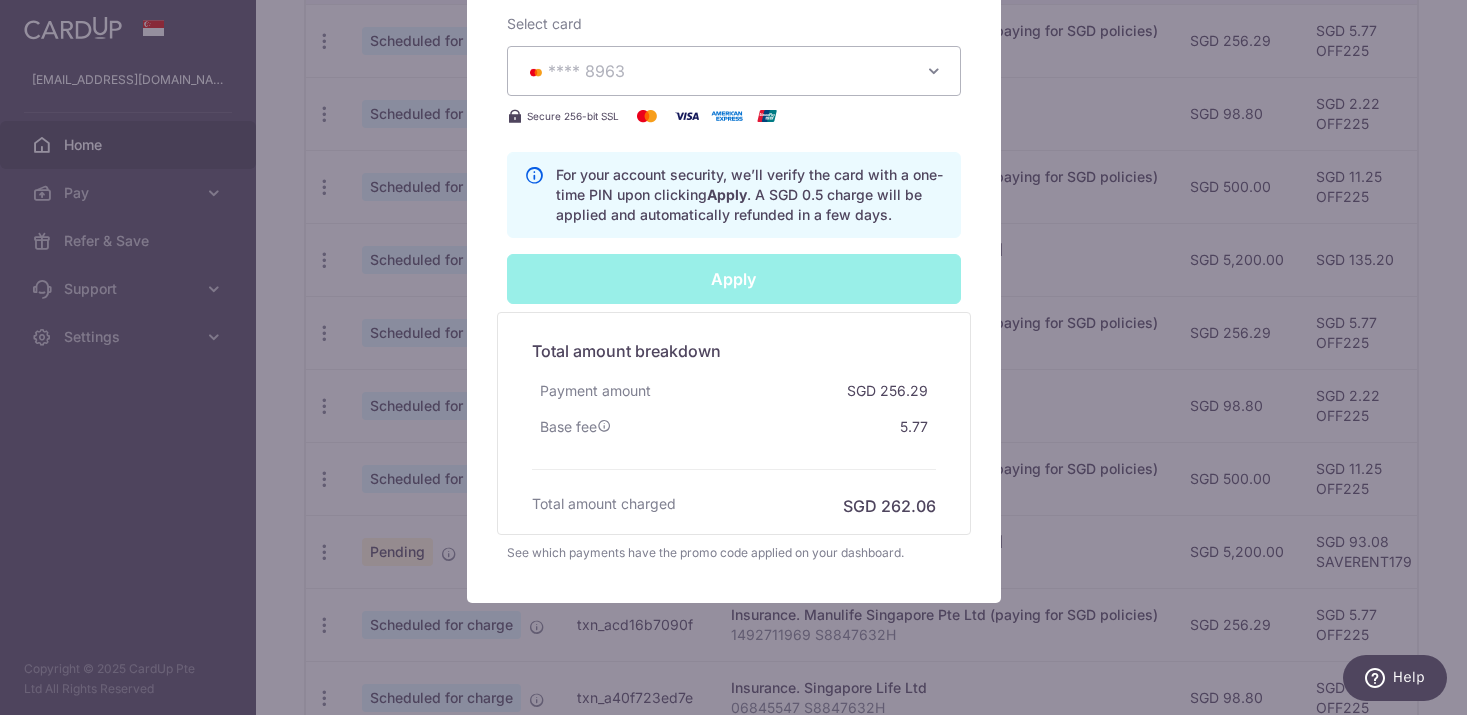 scroll, scrollTop: 877, scrollLeft: 0, axis: vertical 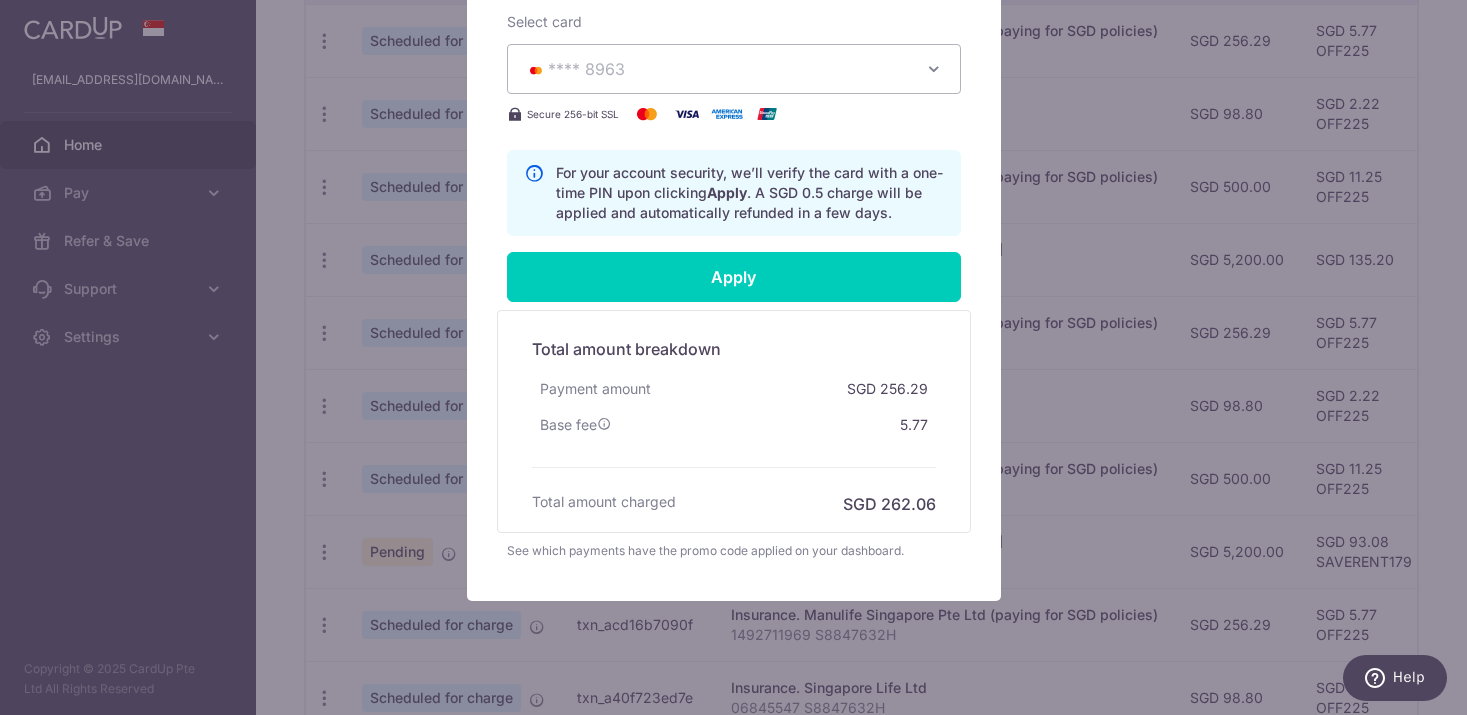 type on "Successfully Applied" 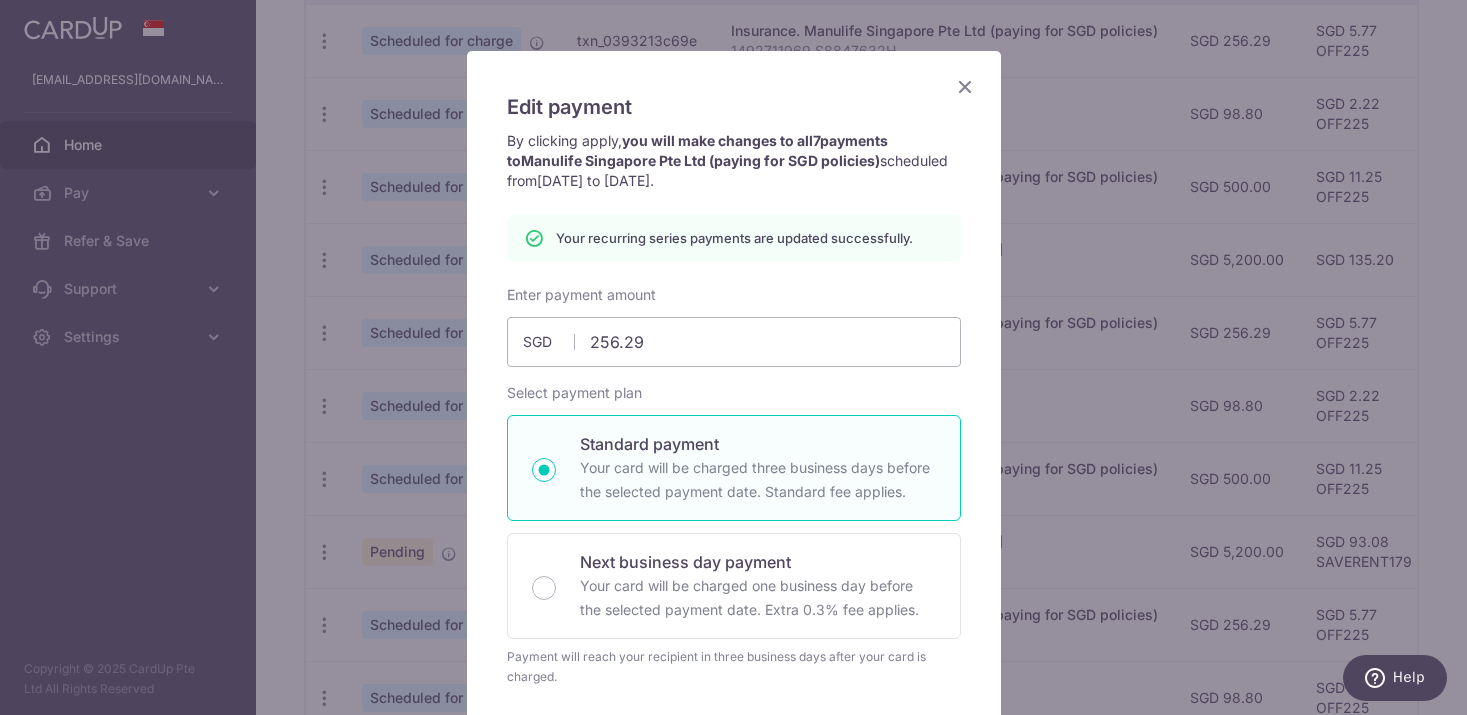 scroll, scrollTop: 0, scrollLeft: 0, axis: both 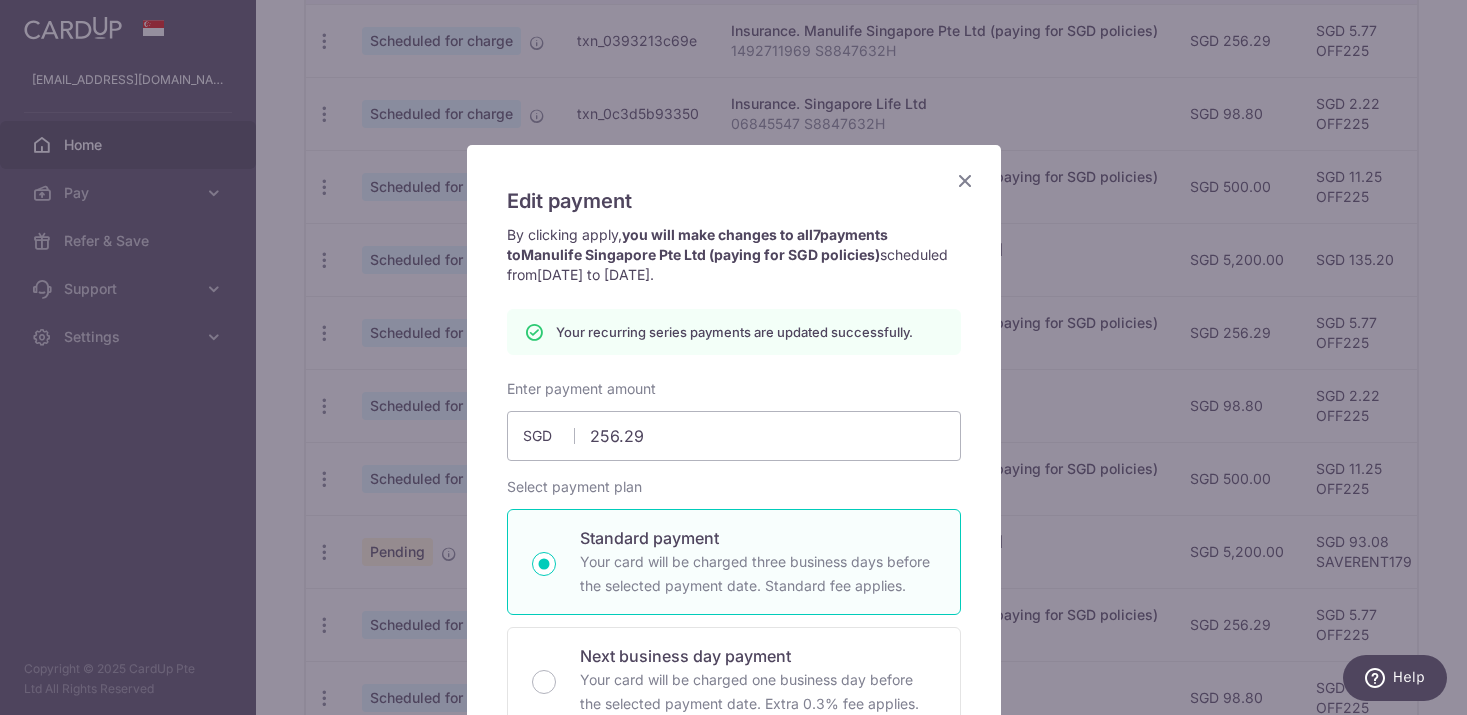 click at bounding box center [965, 180] 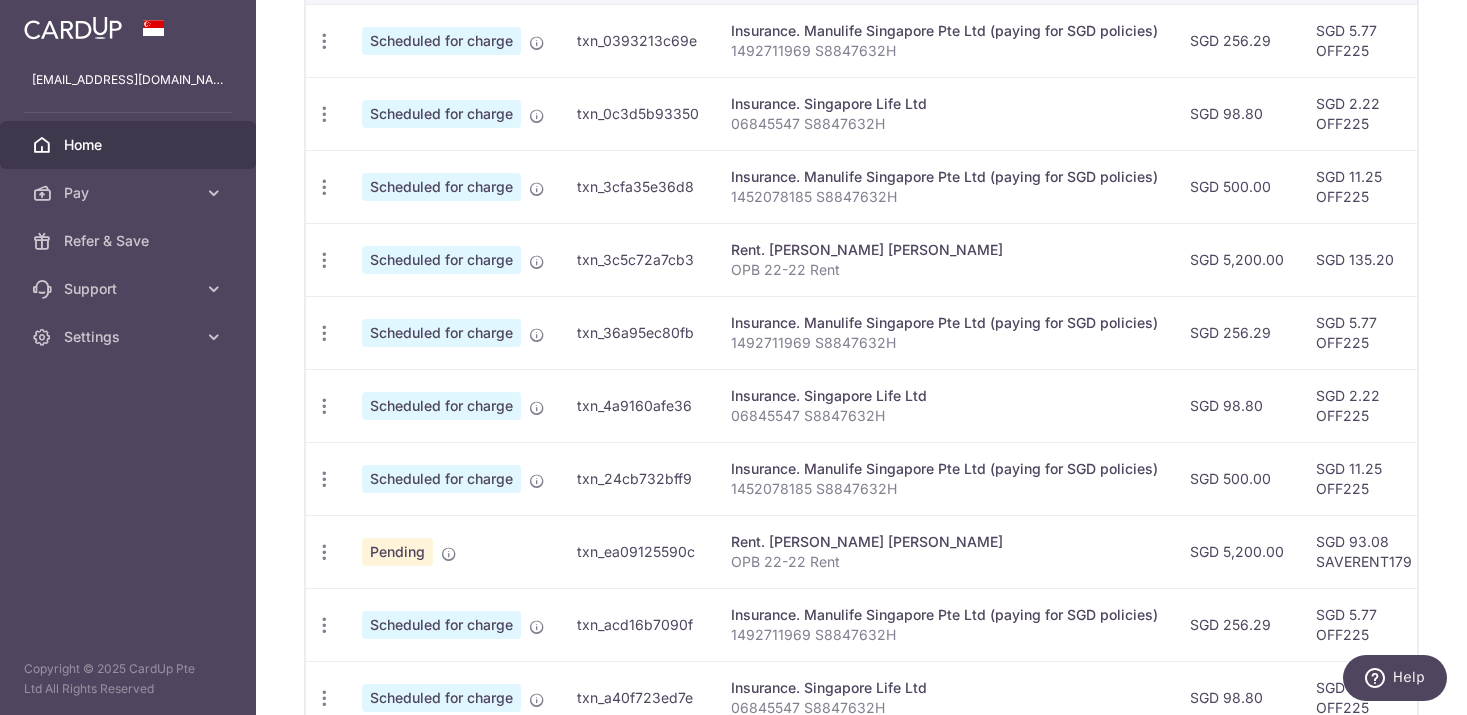 scroll, scrollTop: 831, scrollLeft: 0, axis: vertical 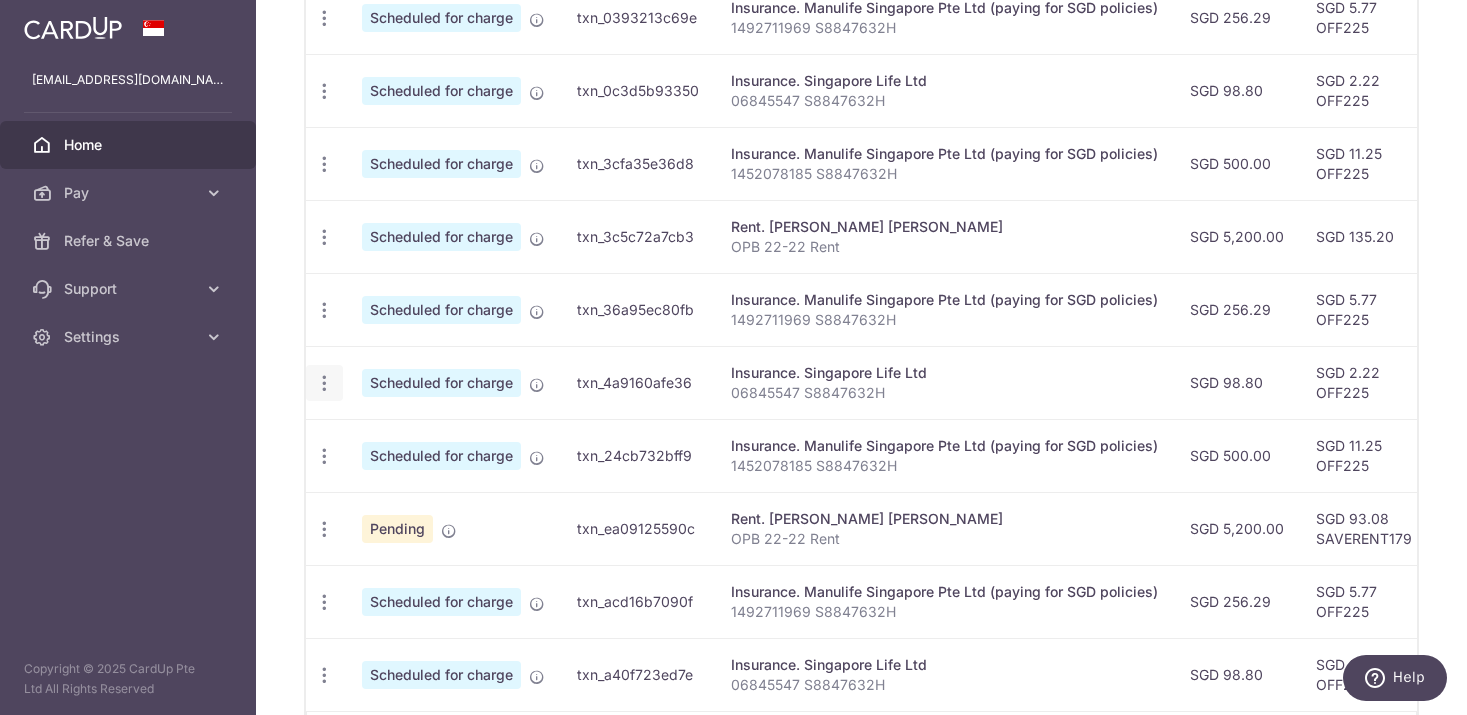 click at bounding box center [324, 18] 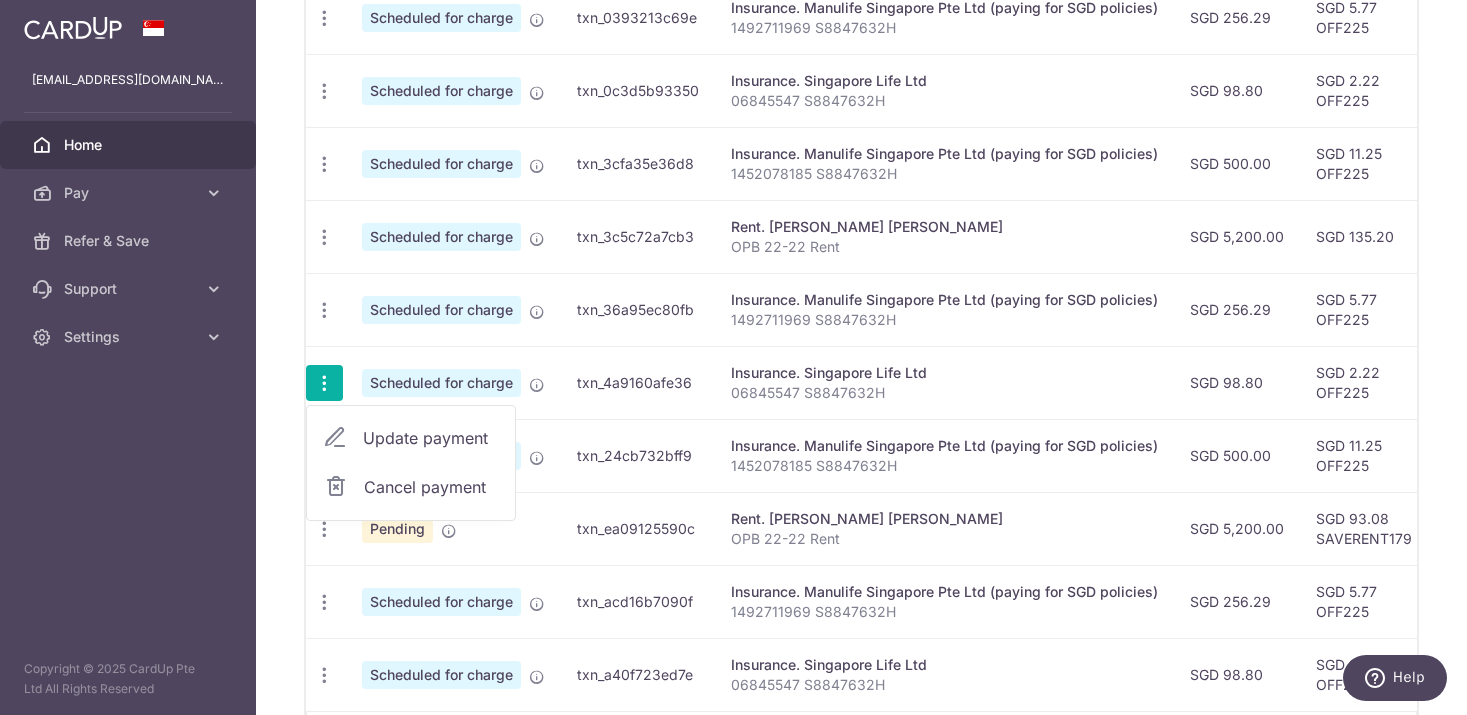 click on "Update payment" at bounding box center [431, 438] 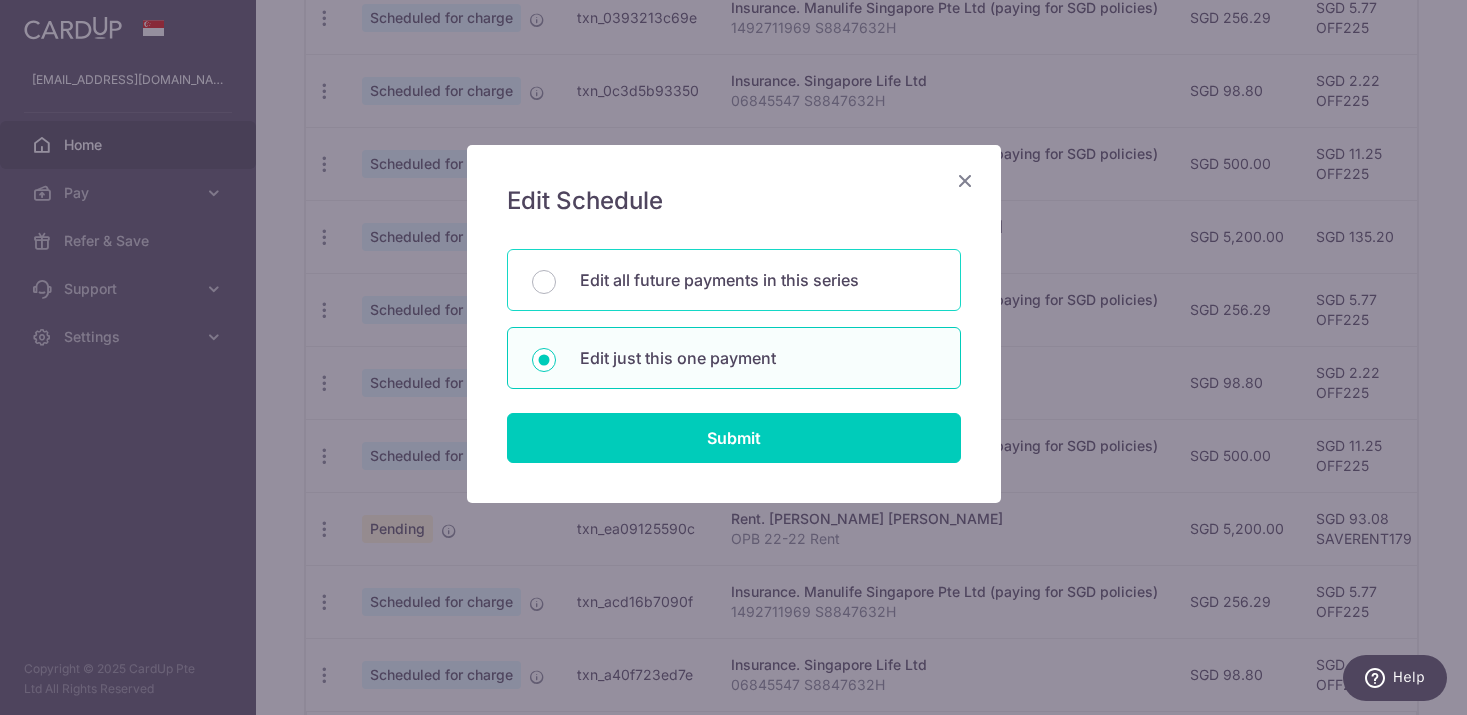 click on "Edit all future payments in this series" at bounding box center (734, 280) 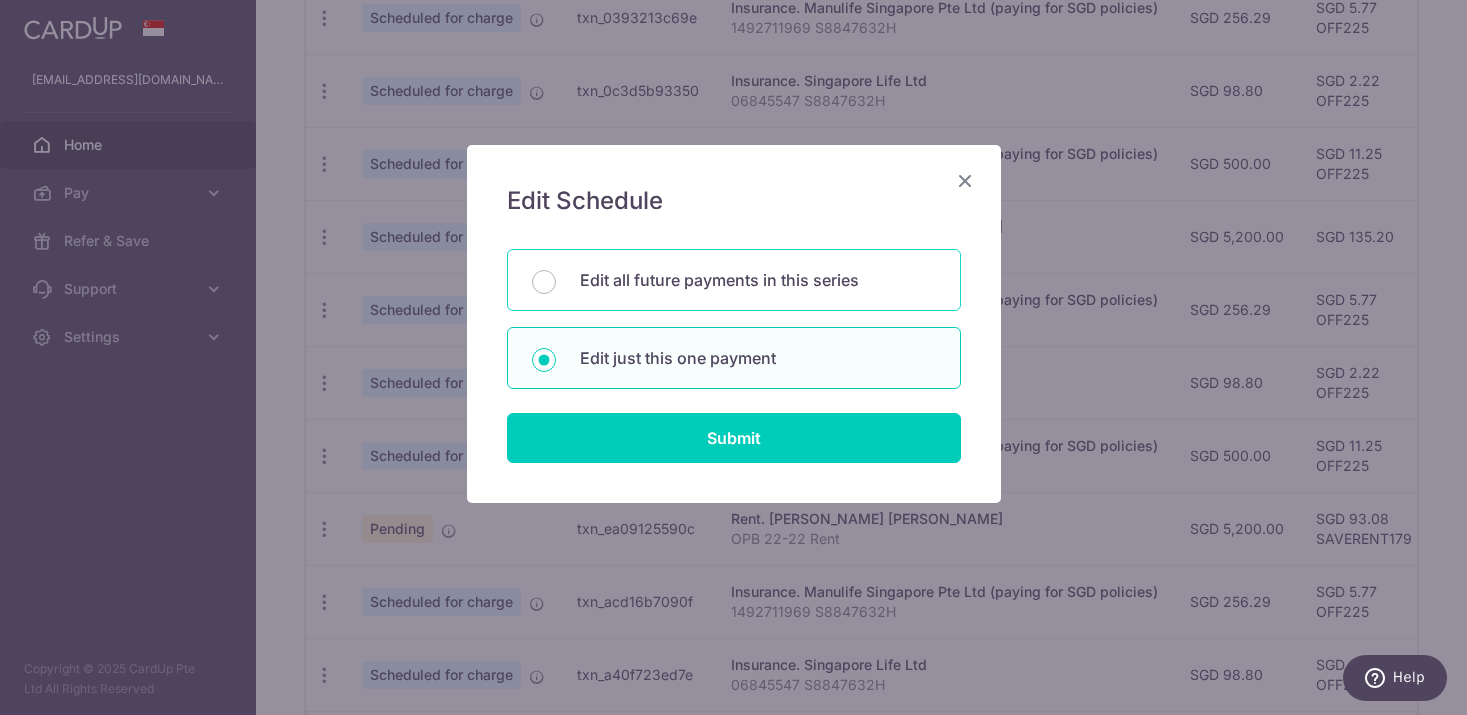 radio on "true" 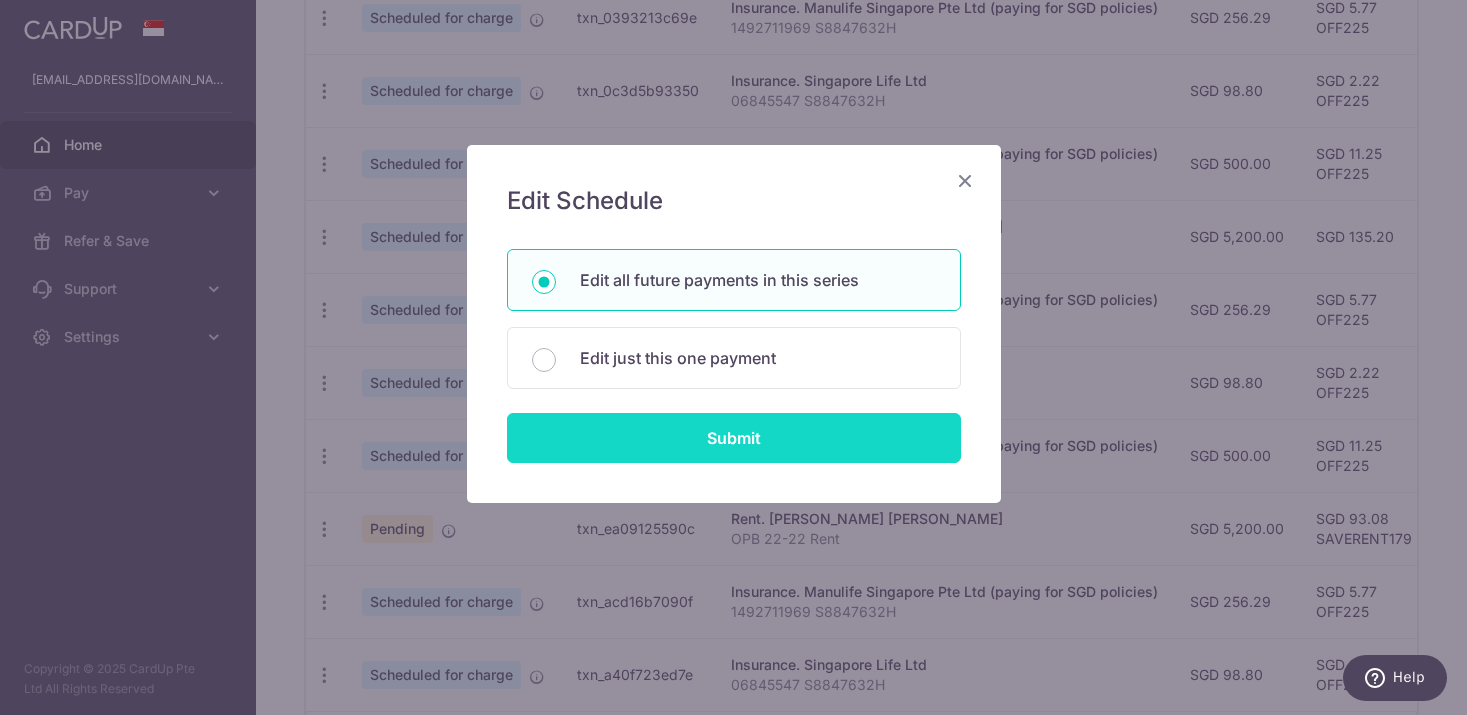 click on "Submit" at bounding box center [734, 438] 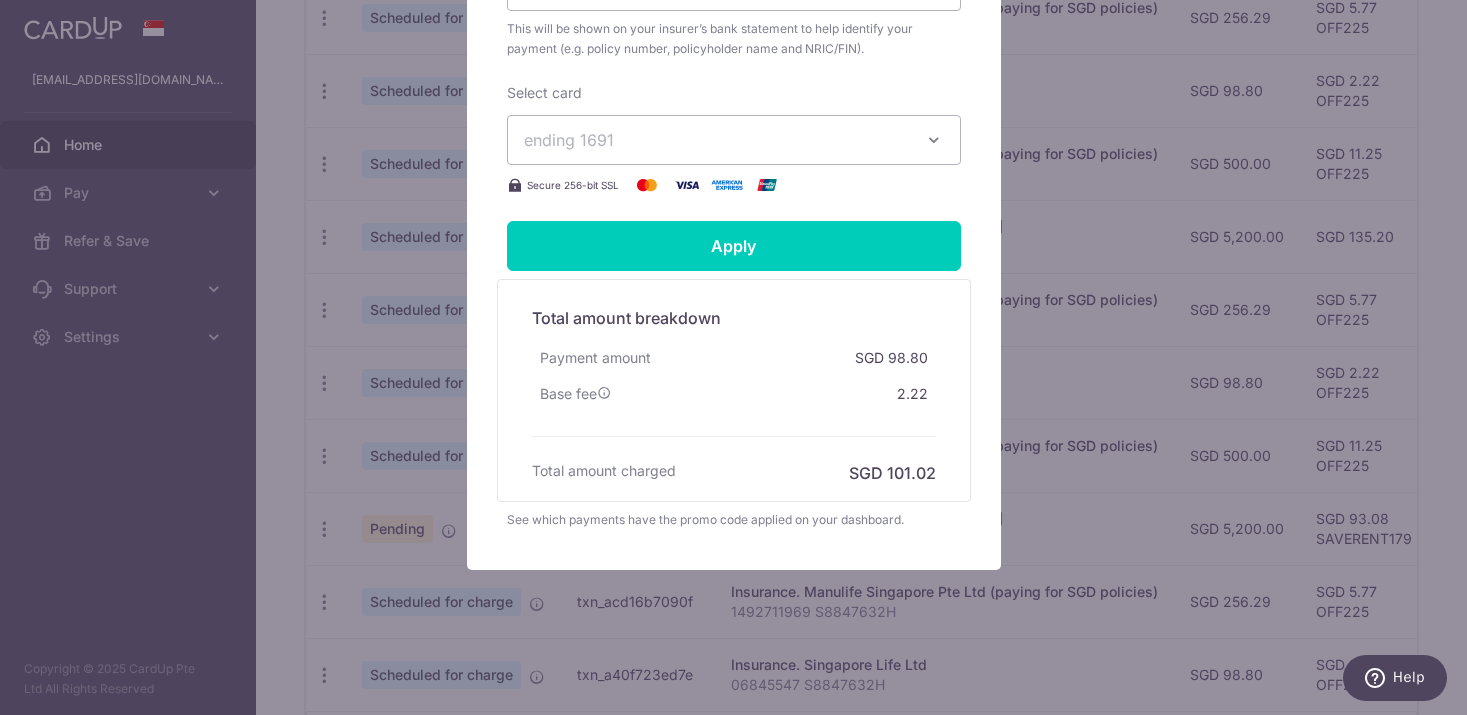 scroll, scrollTop: 785, scrollLeft: 0, axis: vertical 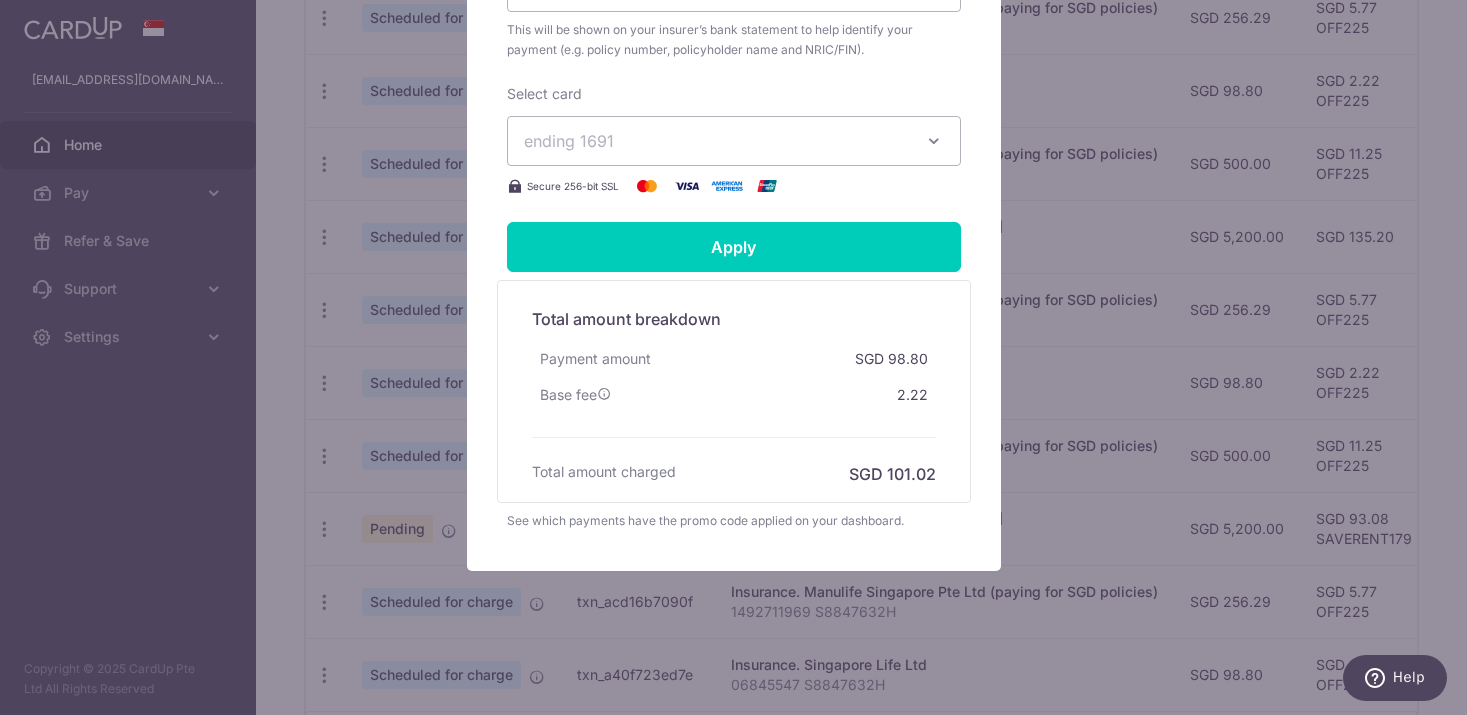 click on "ending 1691" at bounding box center (716, 141) 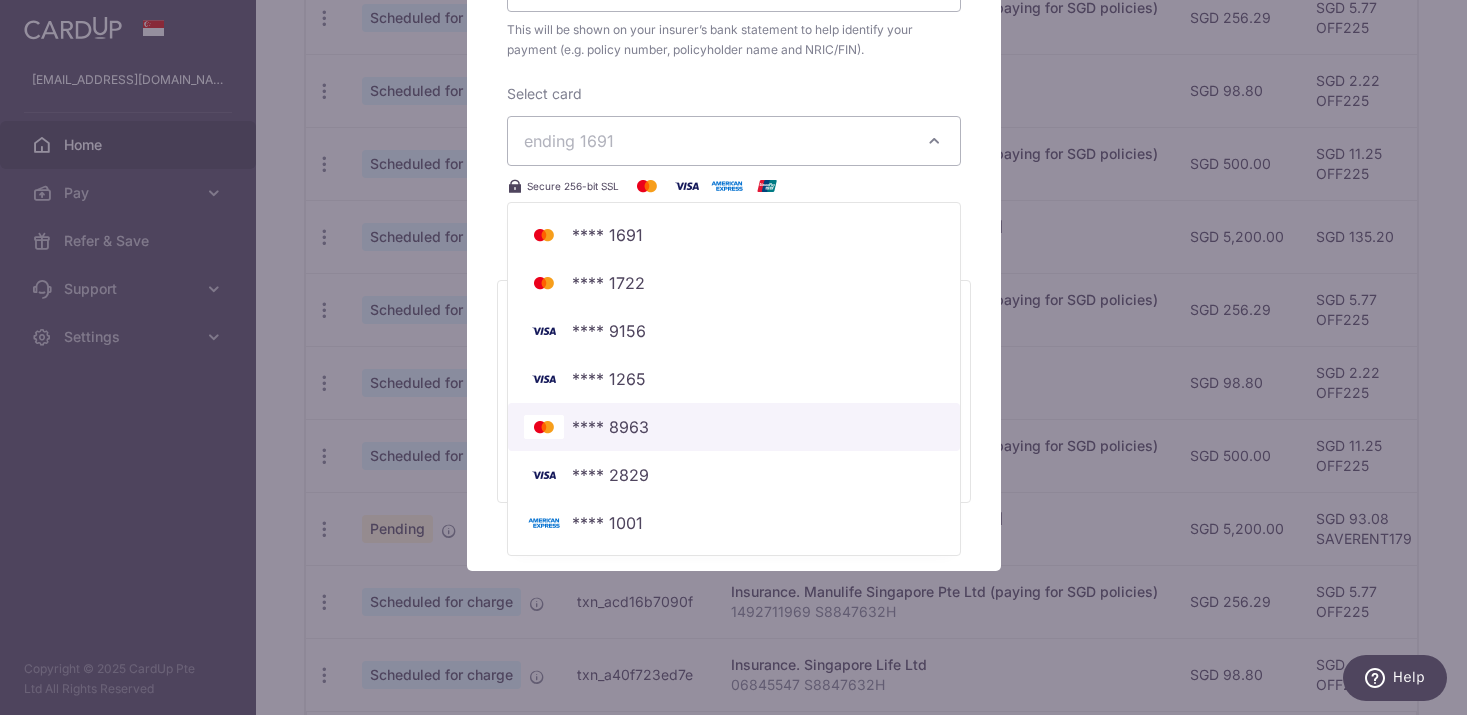 click on "**** 8963" at bounding box center [734, 427] 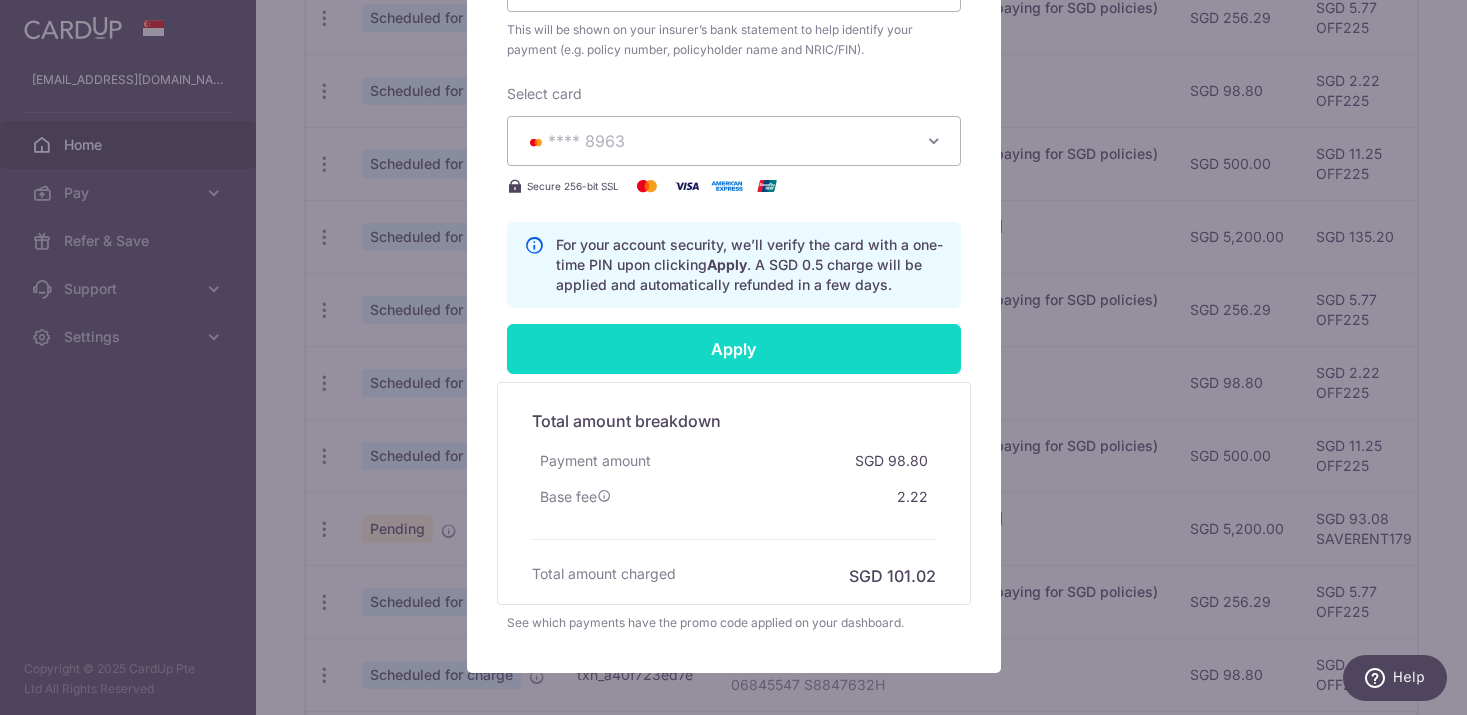 click on "Apply" at bounding box center (734, 349) 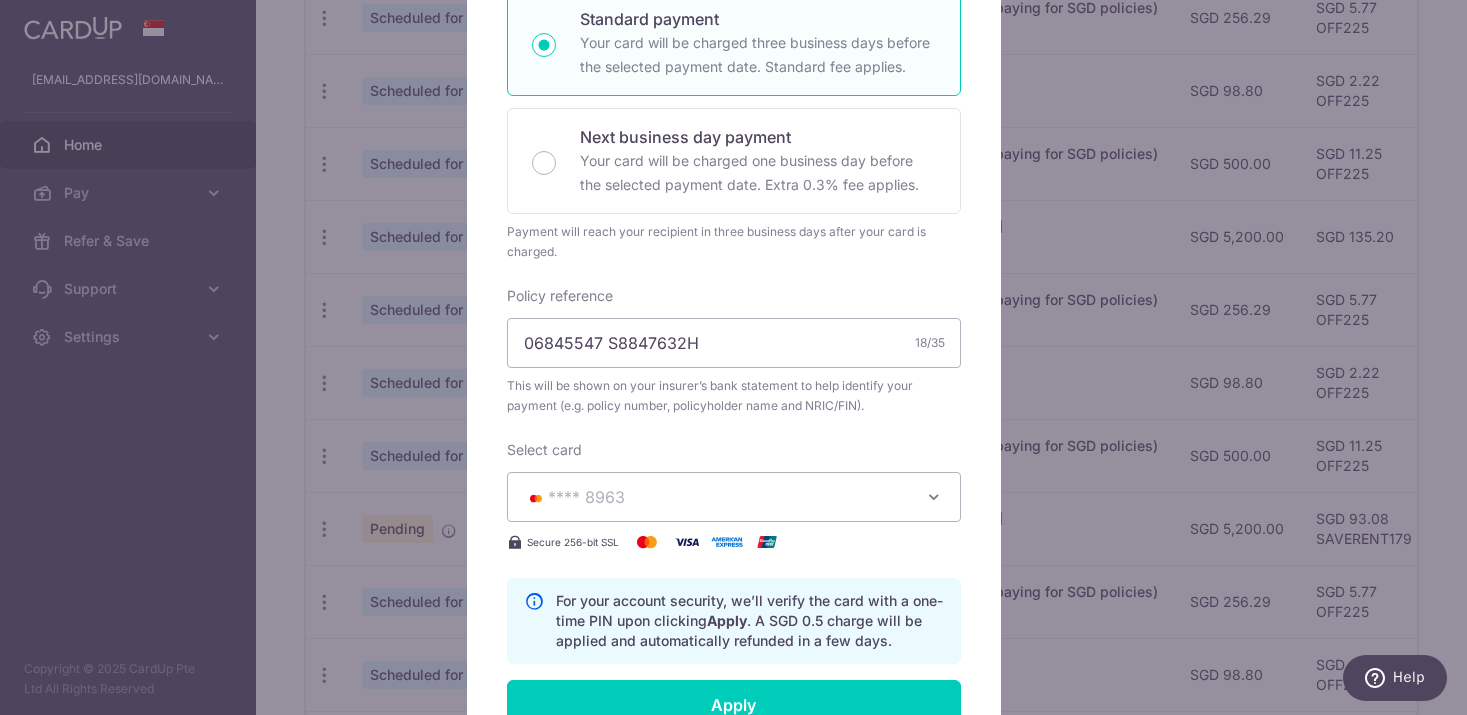 scroll, scrollTop: 0, scrollLeft: 0, axis: both 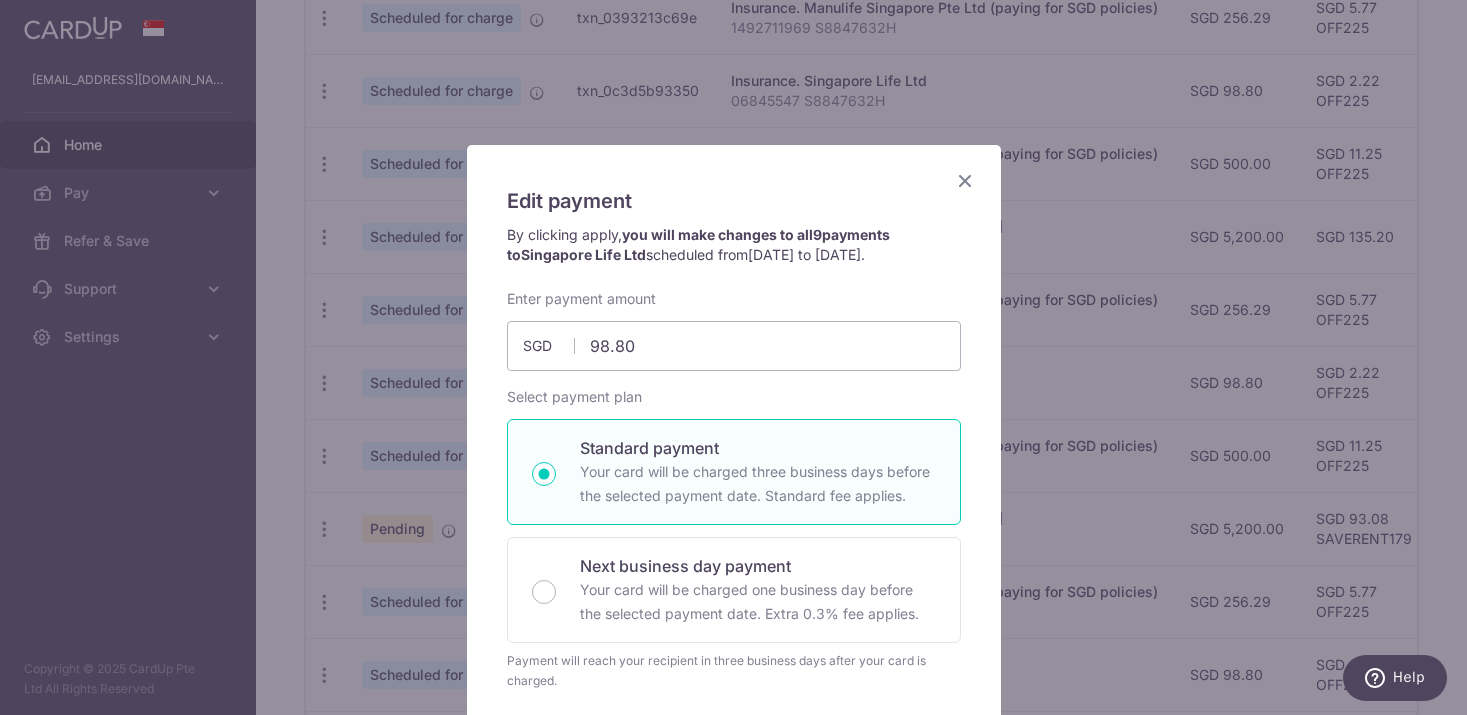 click at bounding box center (965, 180) 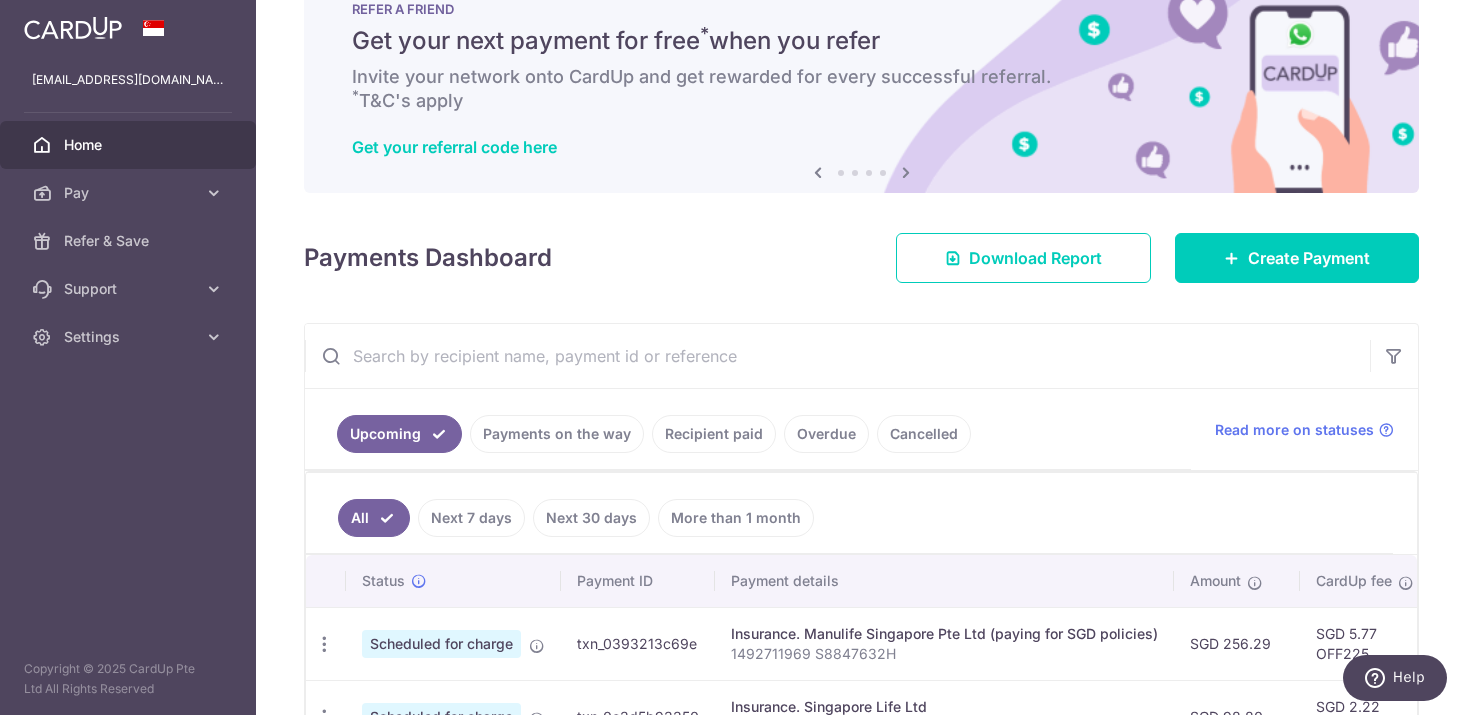 scroll, scrollTop: 45, scrollLeft: 0, axis: vertical 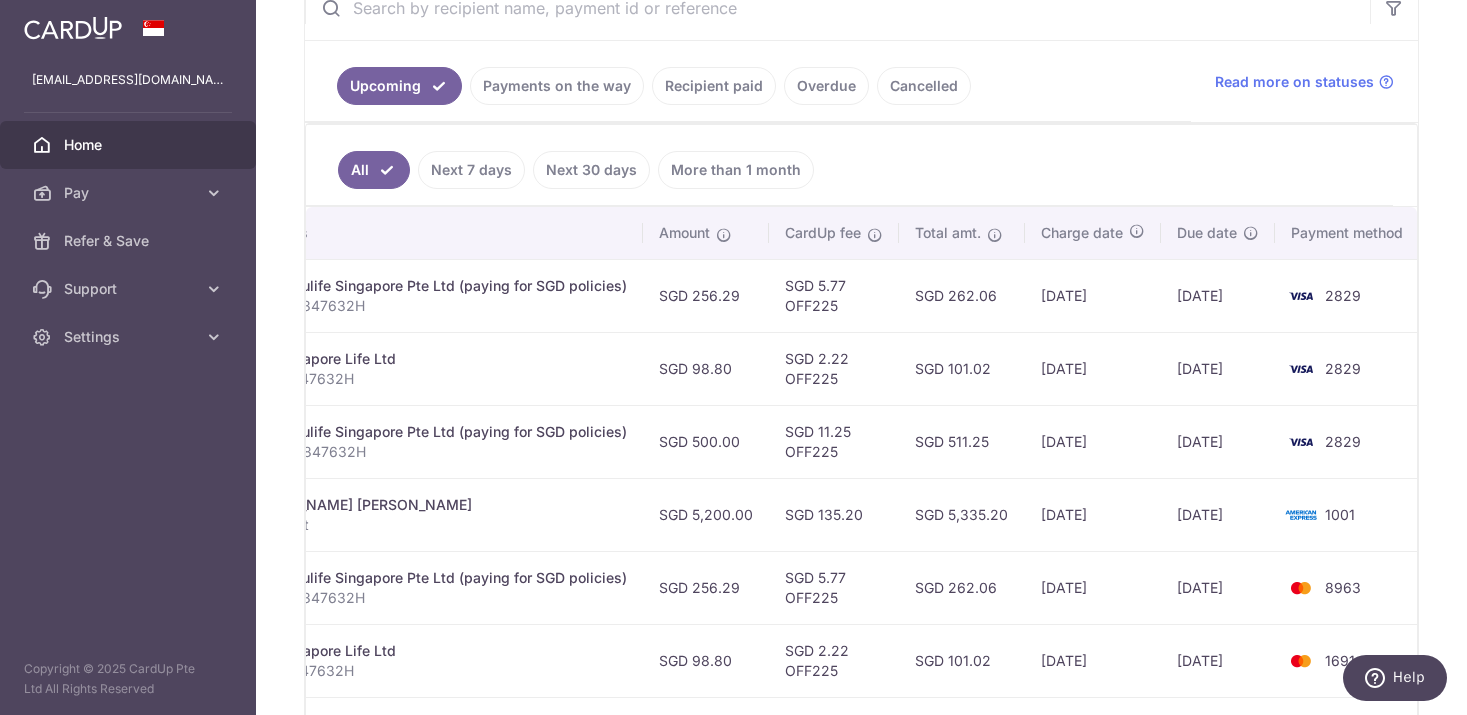 click on "Next 7 days" at bounding box center (471, 170) 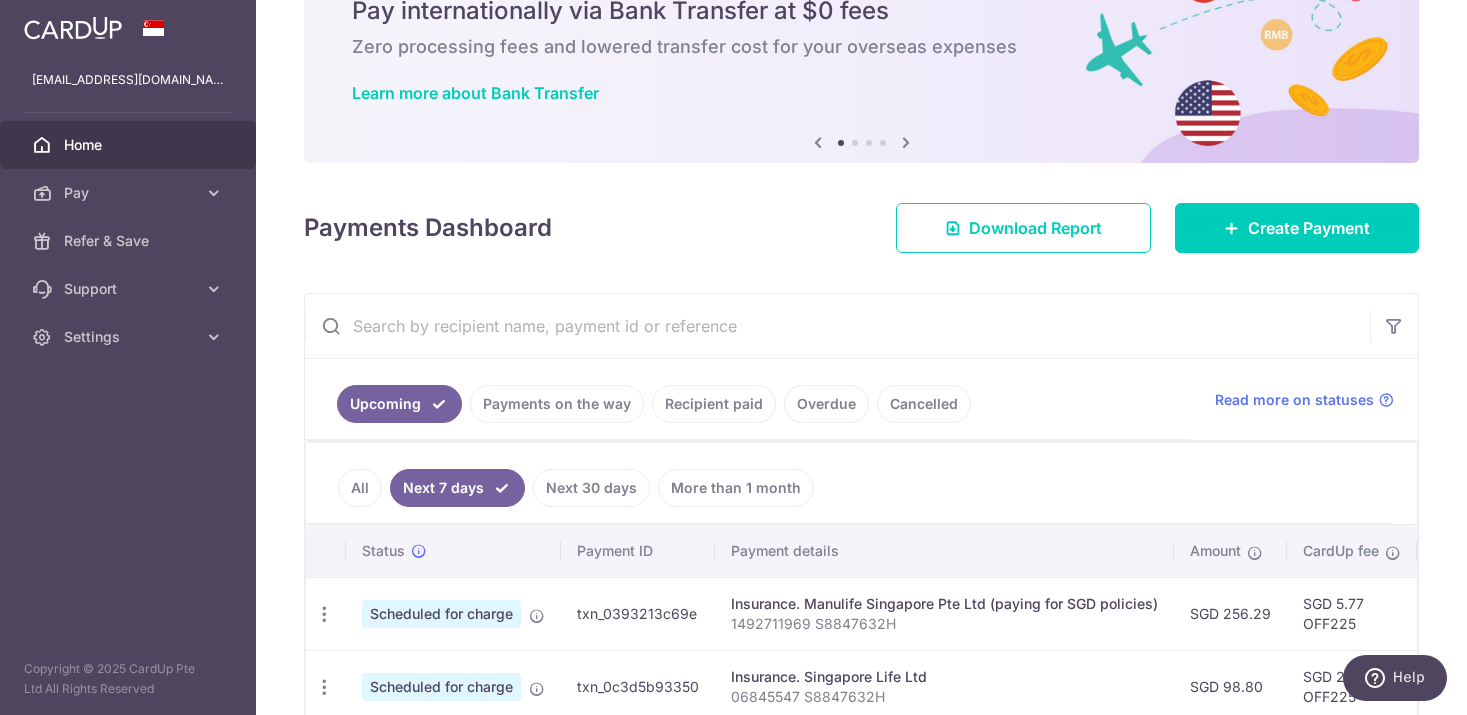 scroll, scrollTop: 272, scrollLeft: 0, axis: vertical 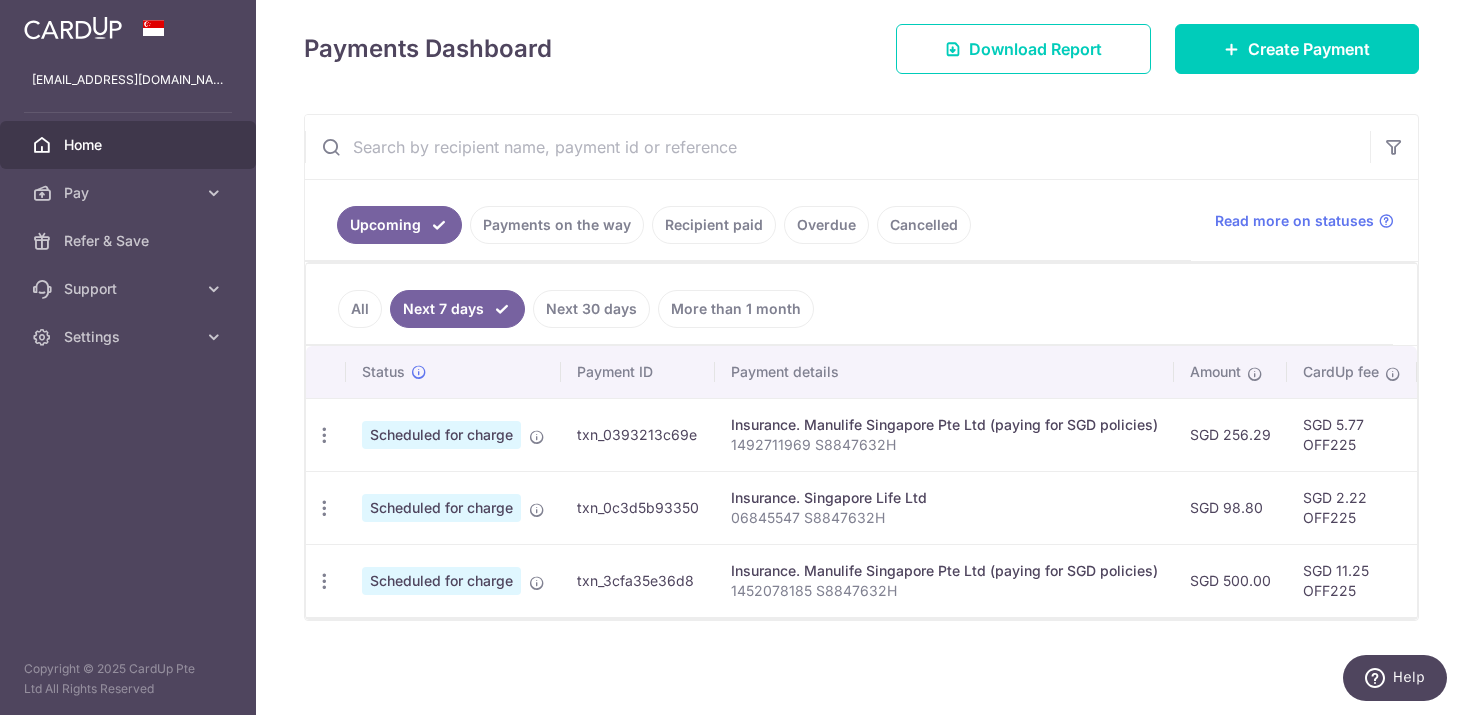 click on "All" at bounding box center (360, 309) 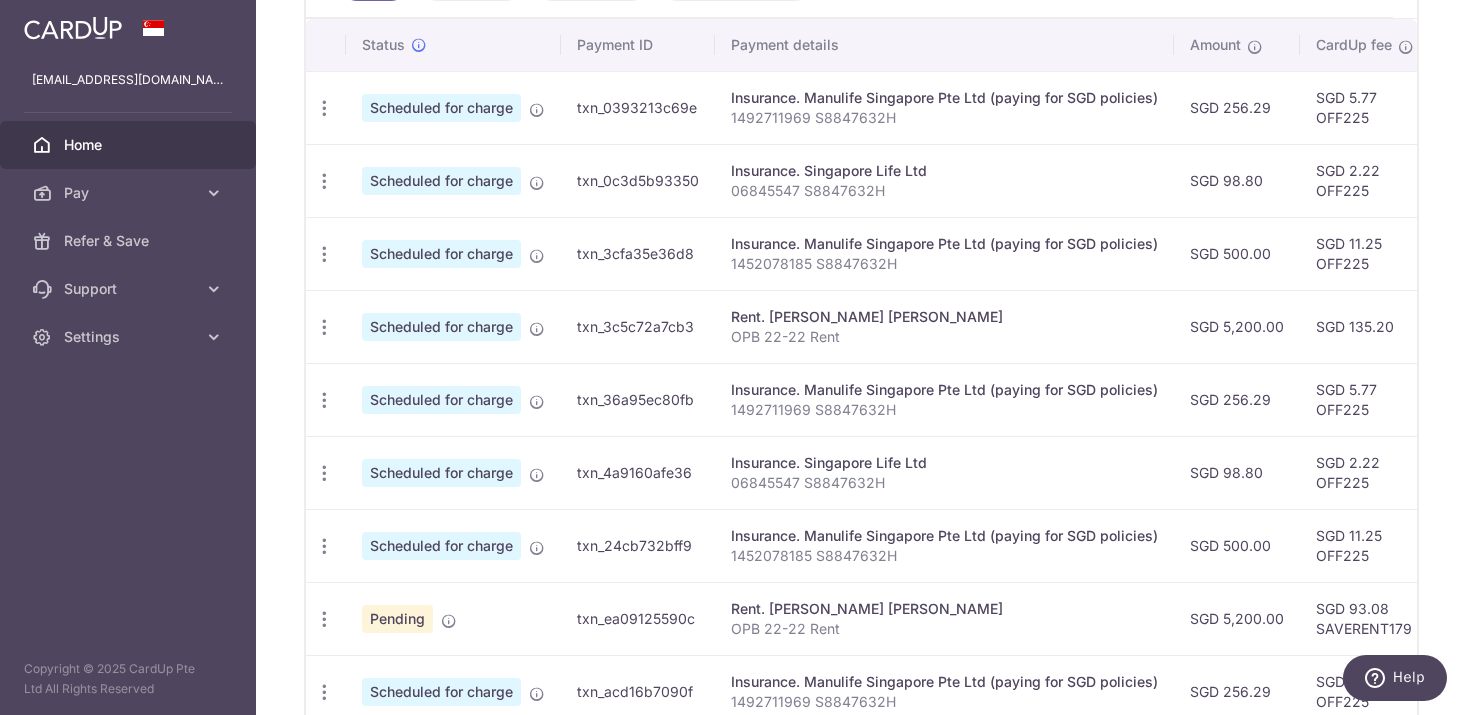 scroll, scrollTop: 831, scrollLeft: 0, axis: vertical 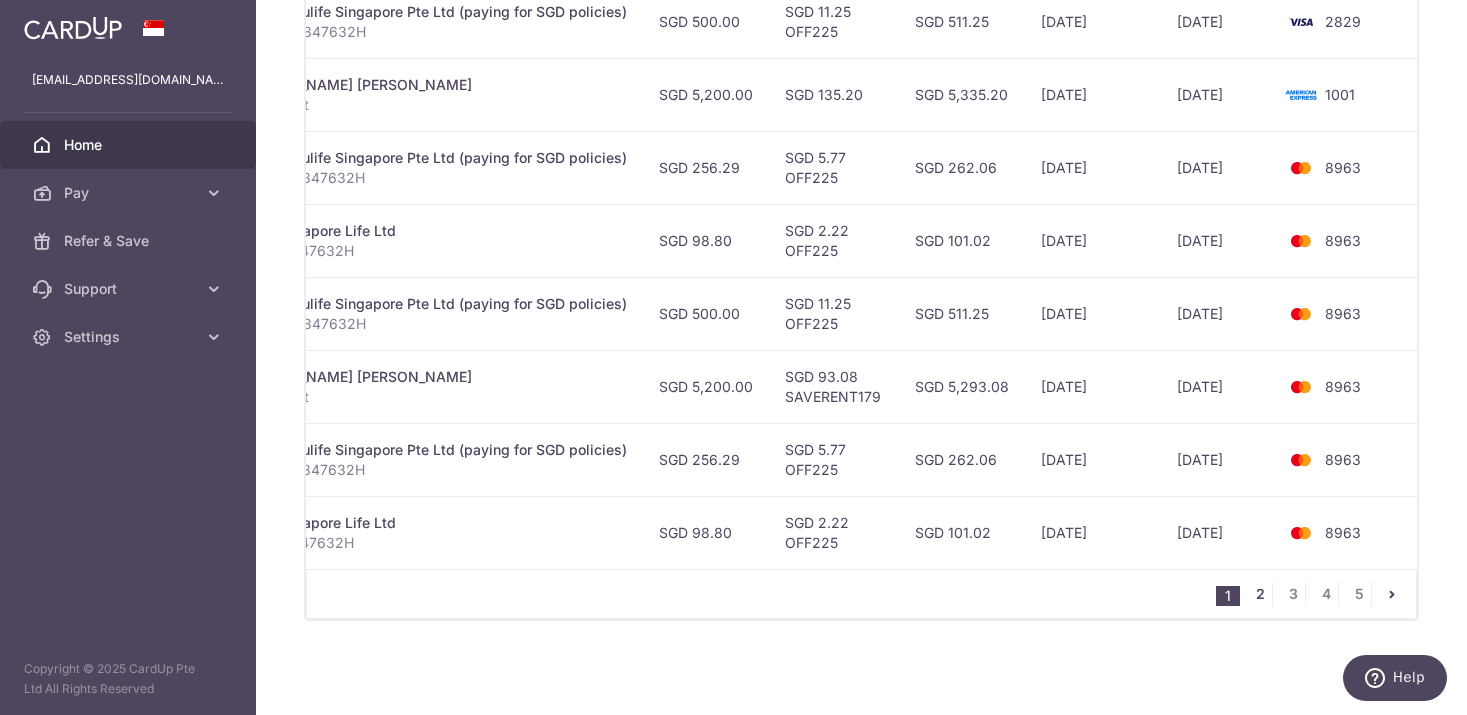 click on "2" at bounding box center (1260, 594) 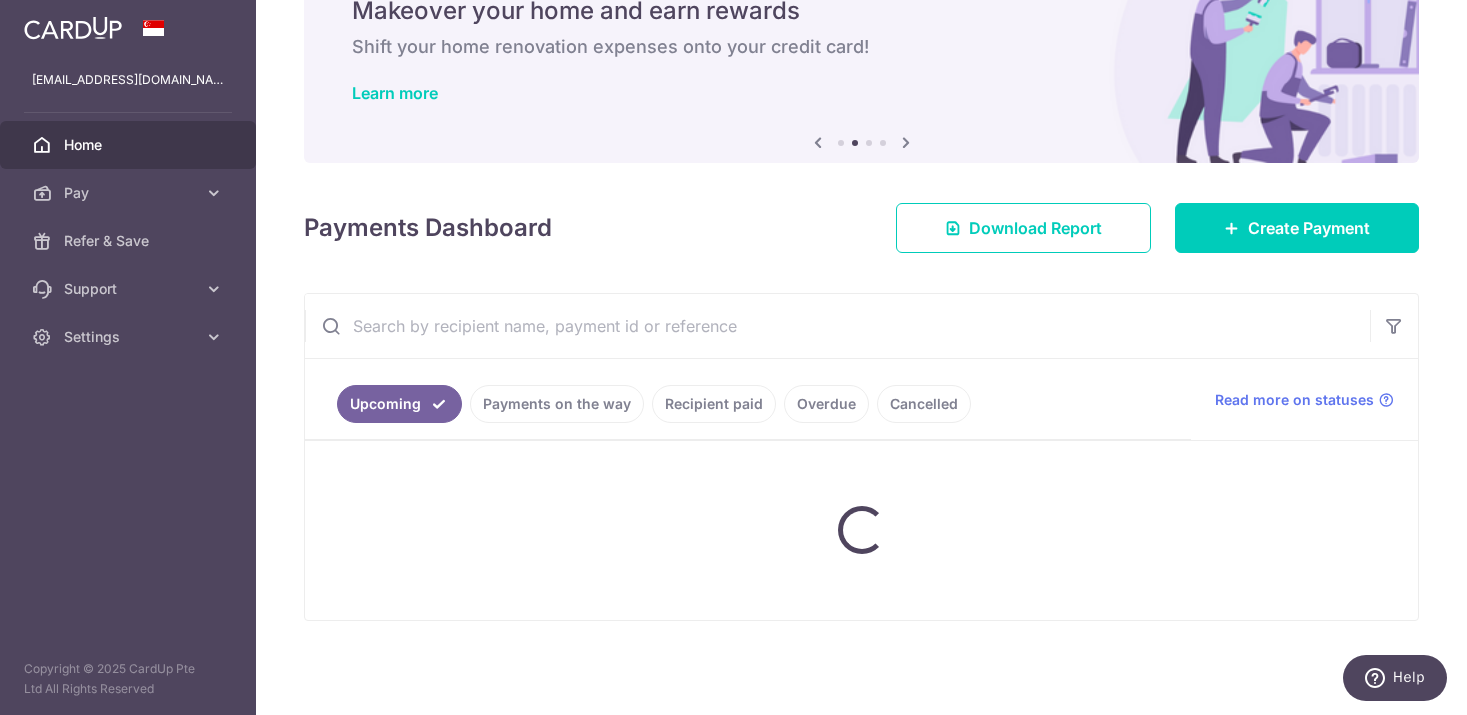 scroll, scrollTop: 93, scrollLeft: 0, axis: vertical 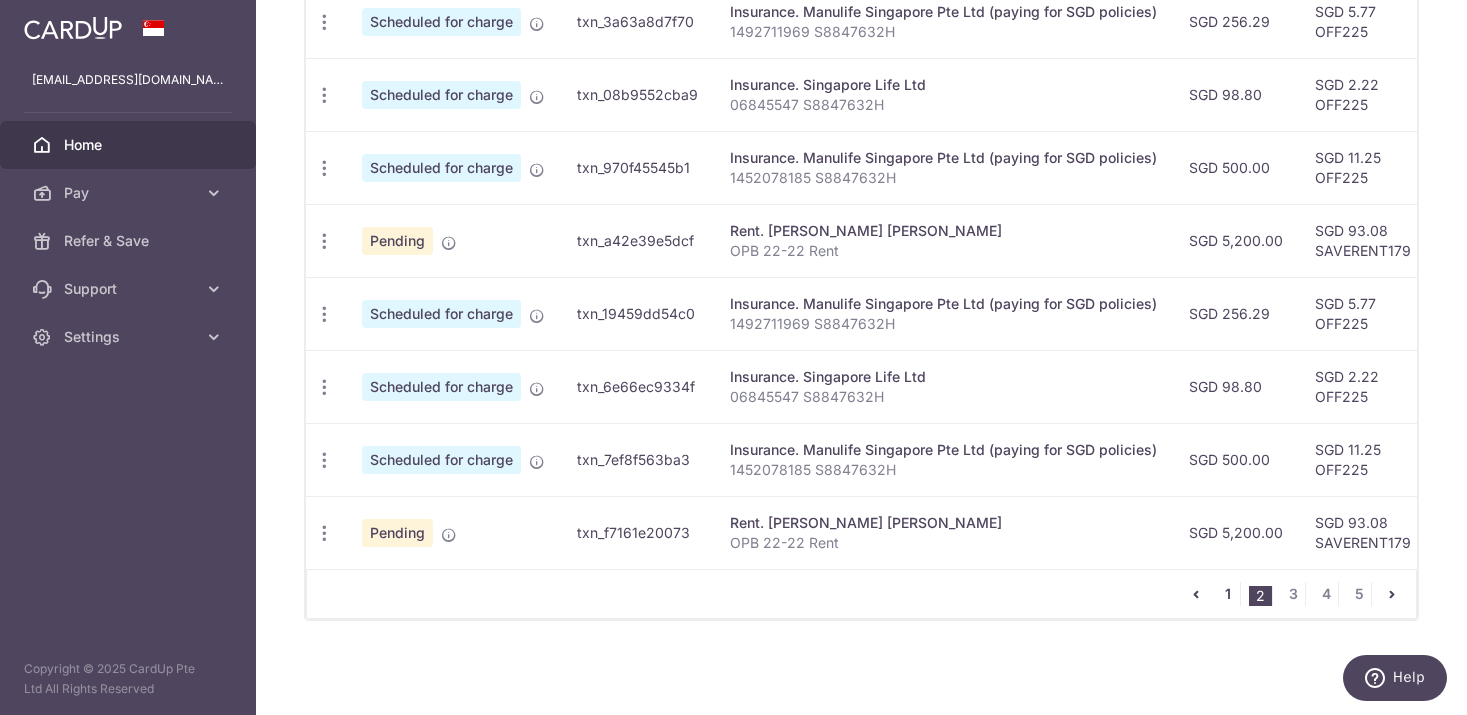 click on "1" at bounding box center (1228, 594) 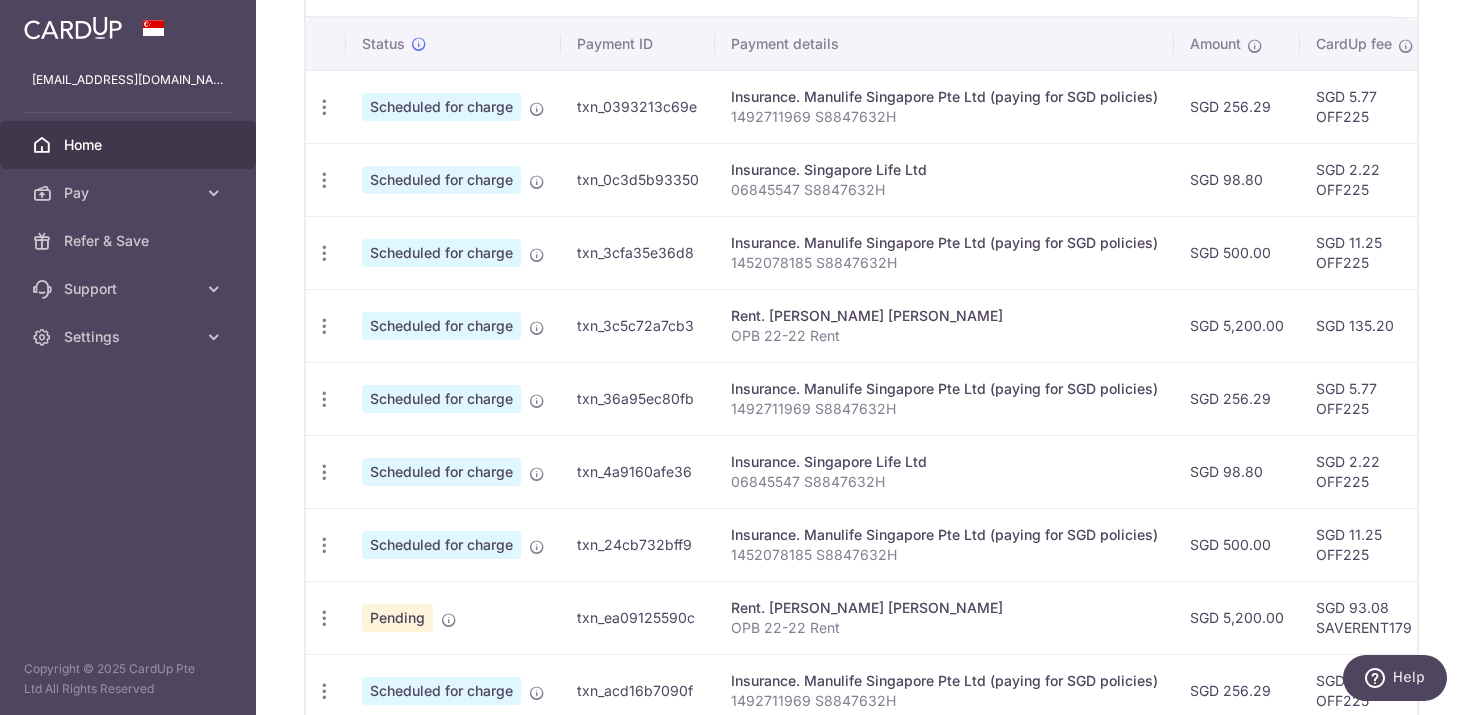 scroll, scrollTop: 628, scrollLeft: 0, axis: vertical 